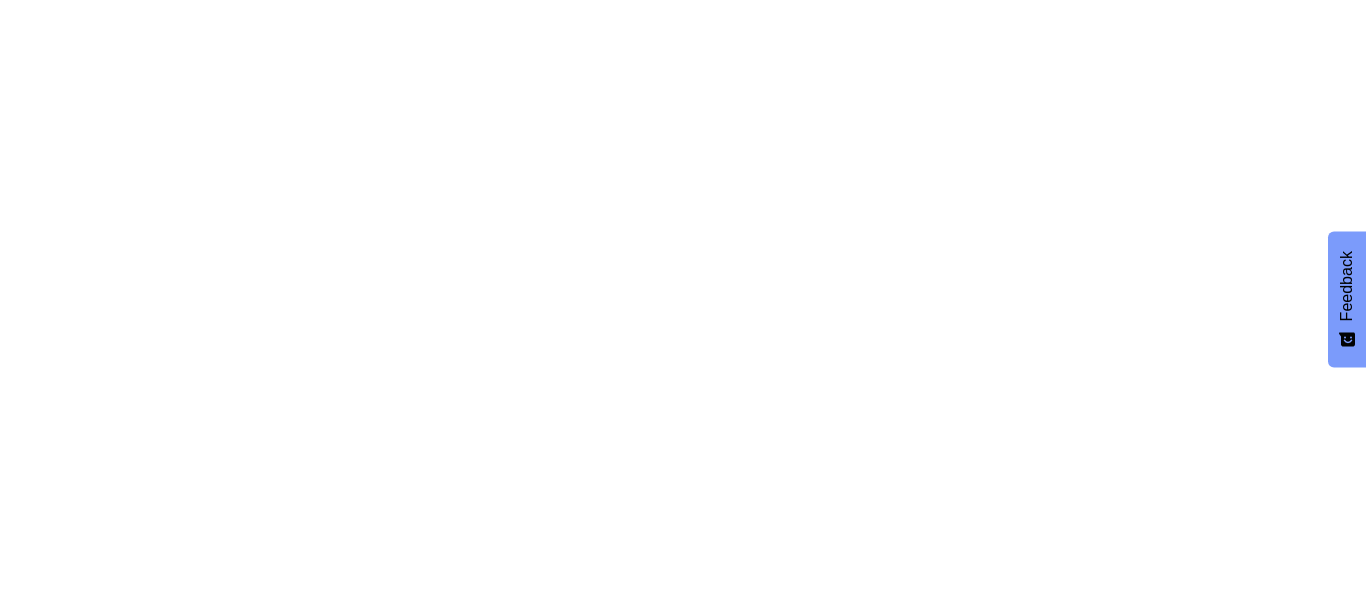 scroll, scrollTop: 0, scrollLeft: 0, axis: both 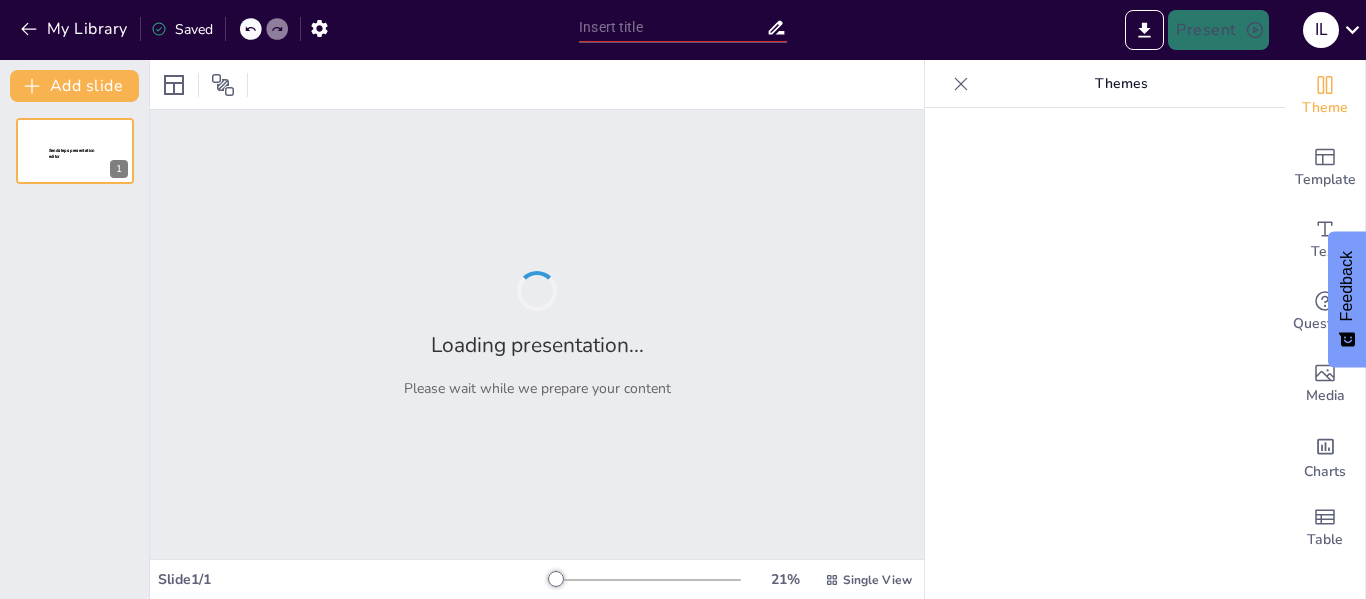 type on "Entendiendo las Cuentas Patrimoniales: Activos, Pasivos y Patrimonio Neto" 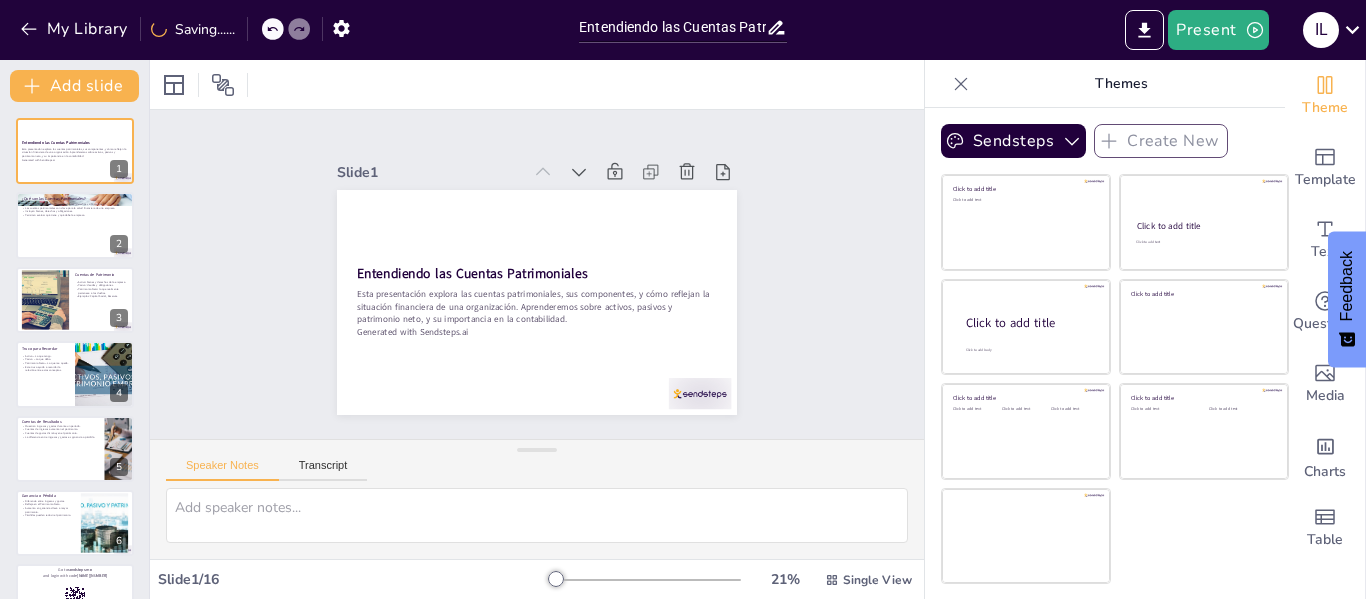 checkbox on "true" 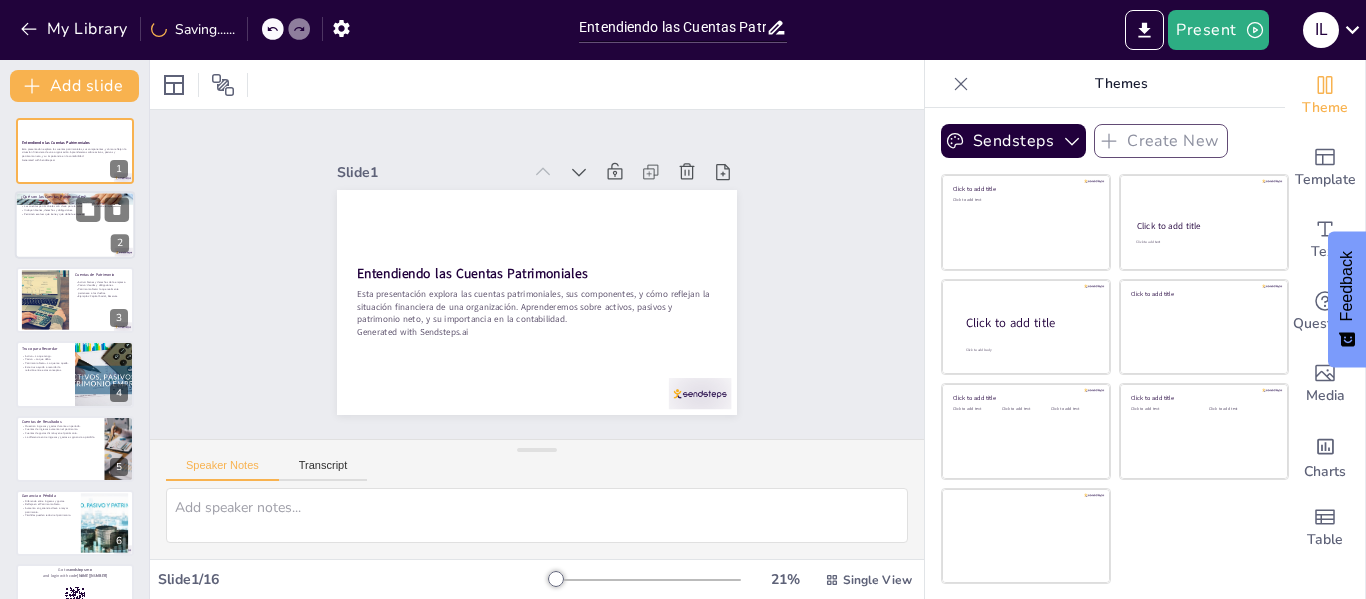 checkbox on "true" 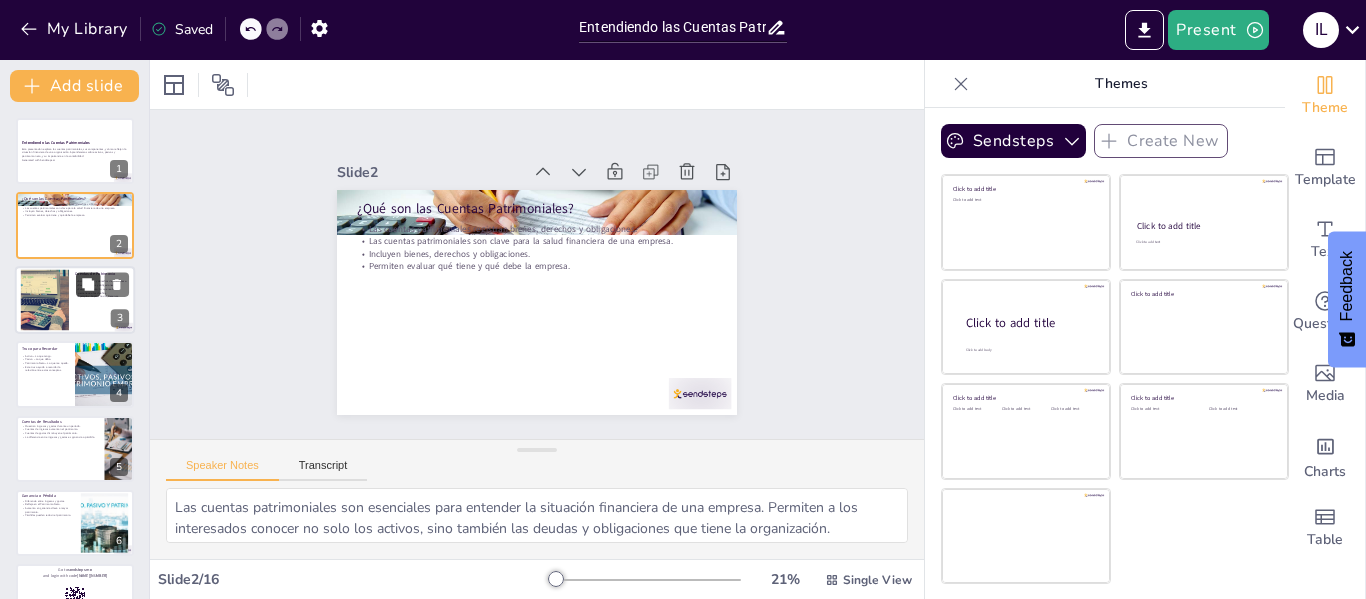 checkbox on "true" 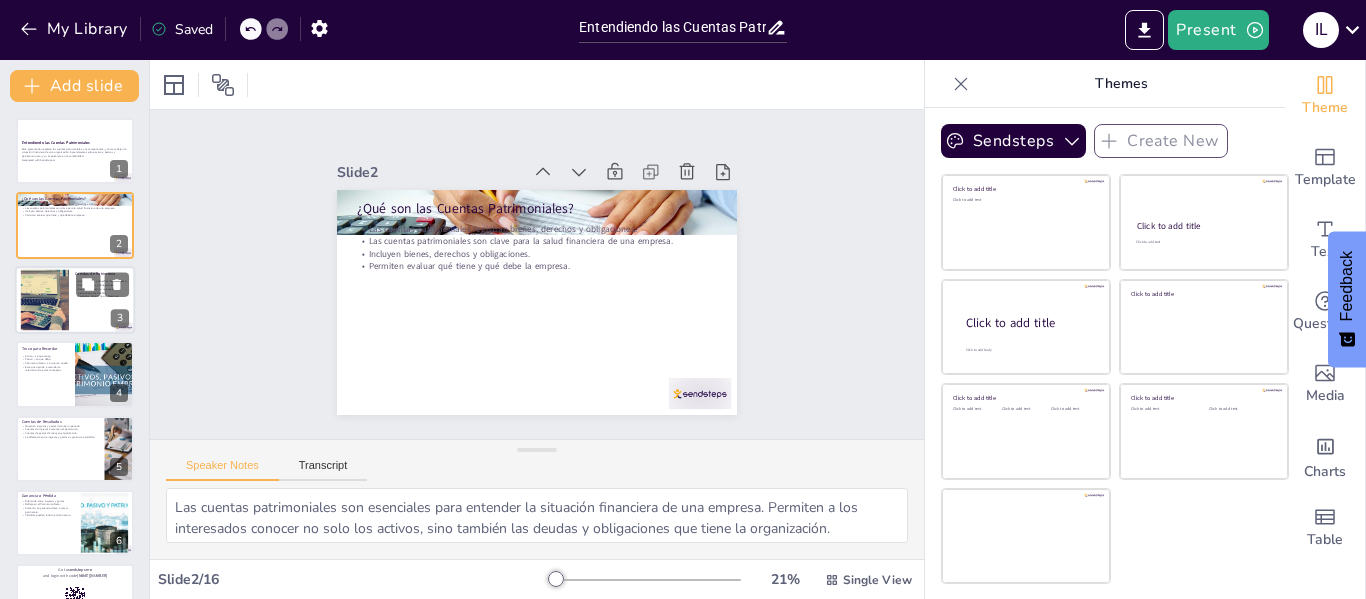 checkbox on "true" 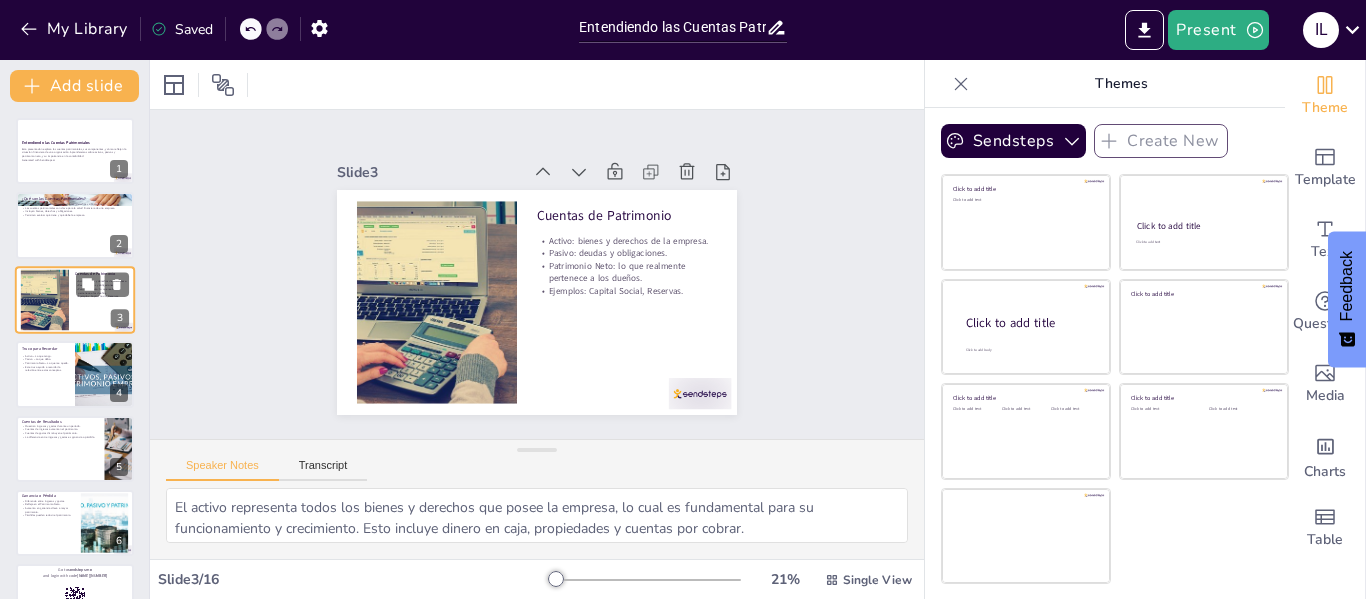 checkbox on "true" 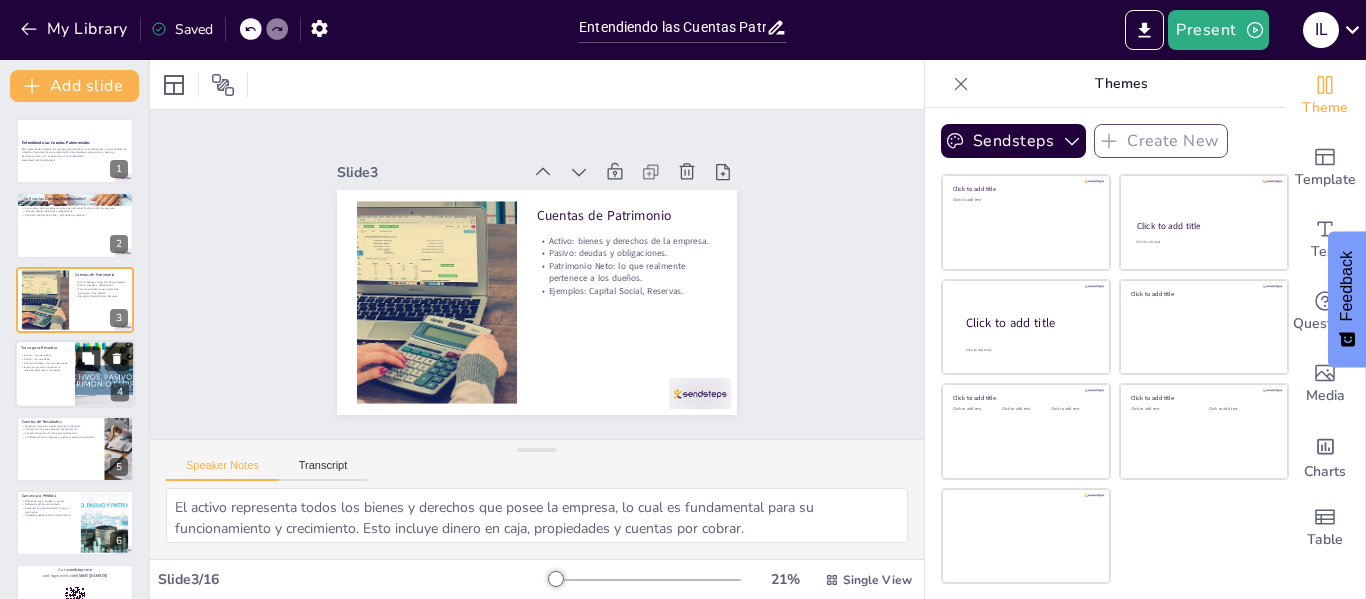checkbox on "true" 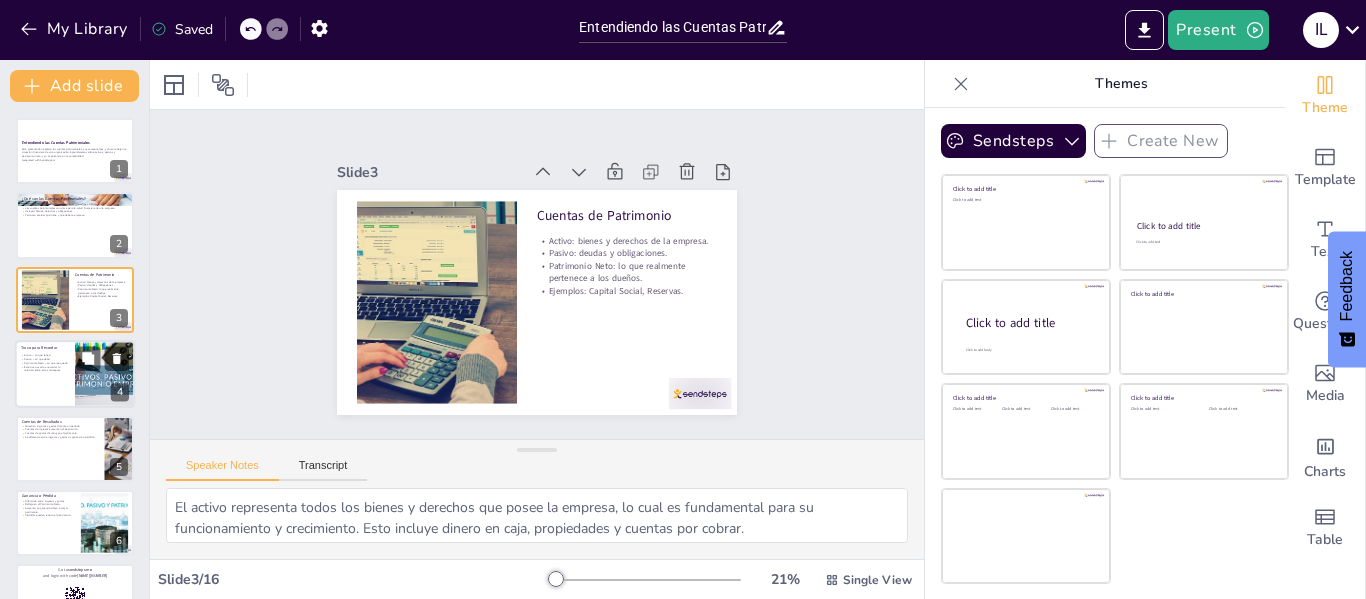 checkbox on "true" 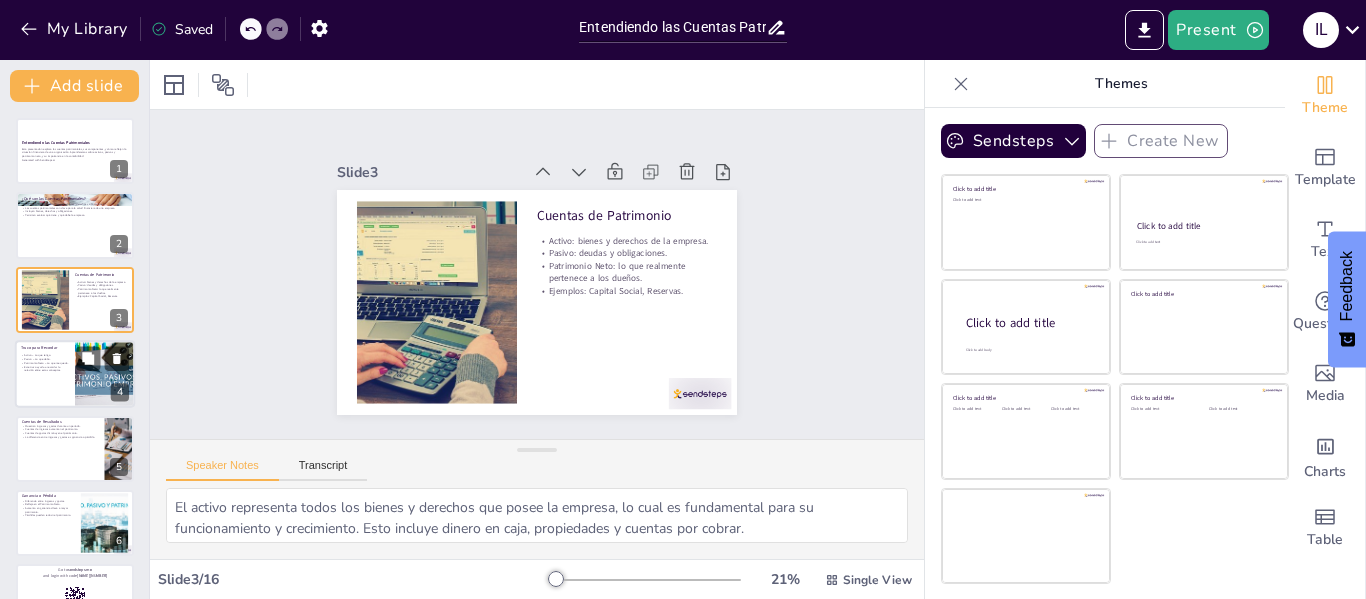 checkbox on "true" 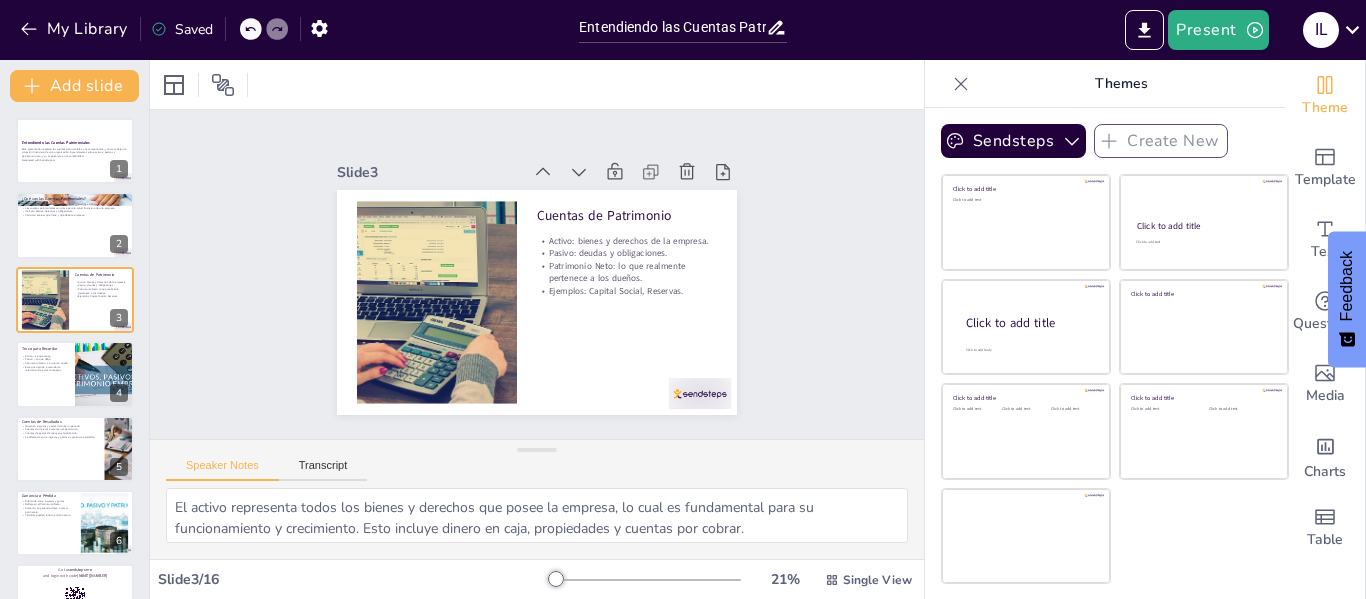 click at bounding box center (104, 374) 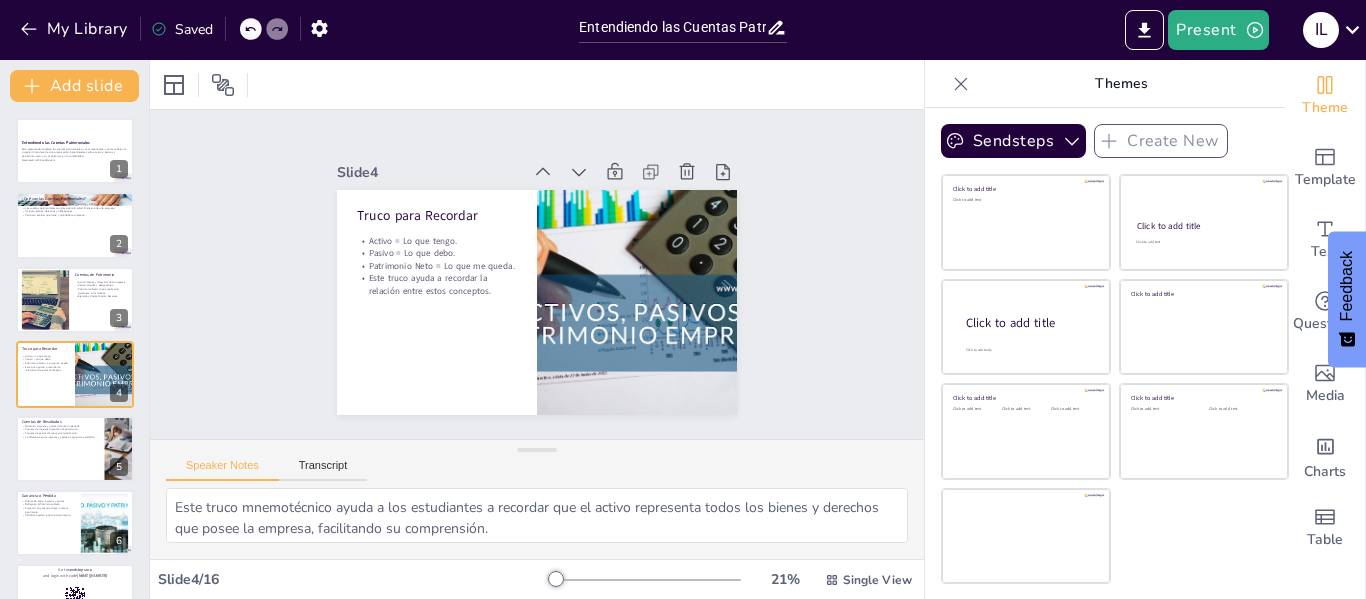 scroll, scrollTop: 24, scrollLeft: 0, axis: vertical 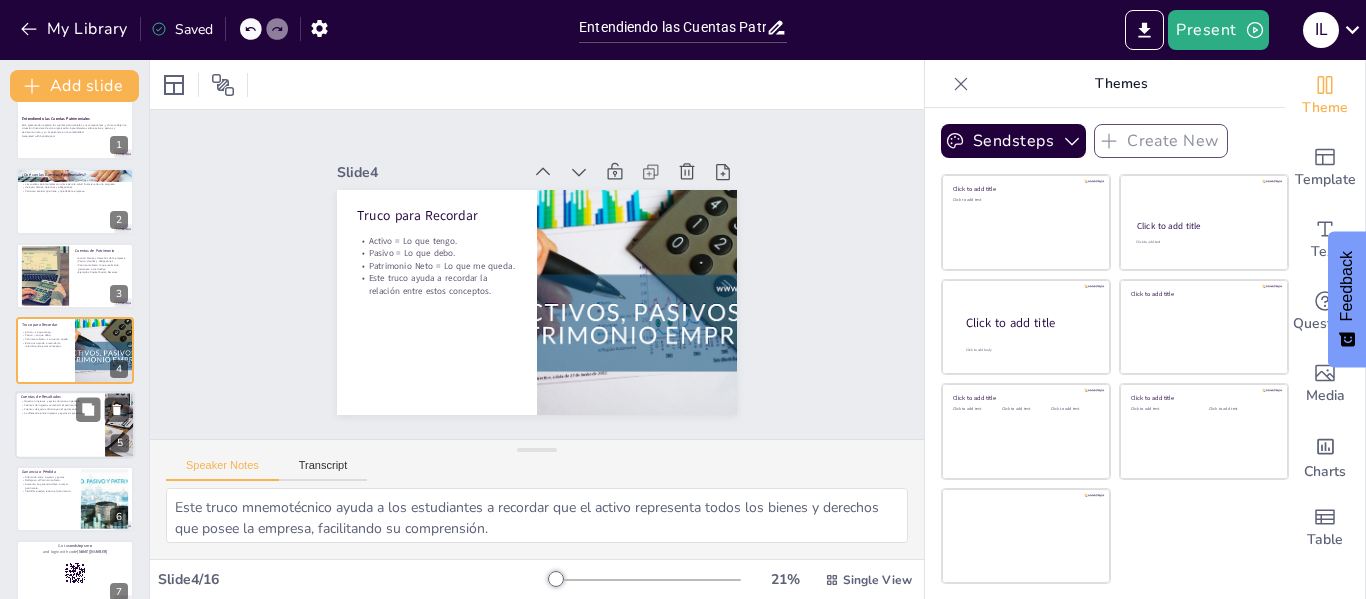 checkbox on "true" 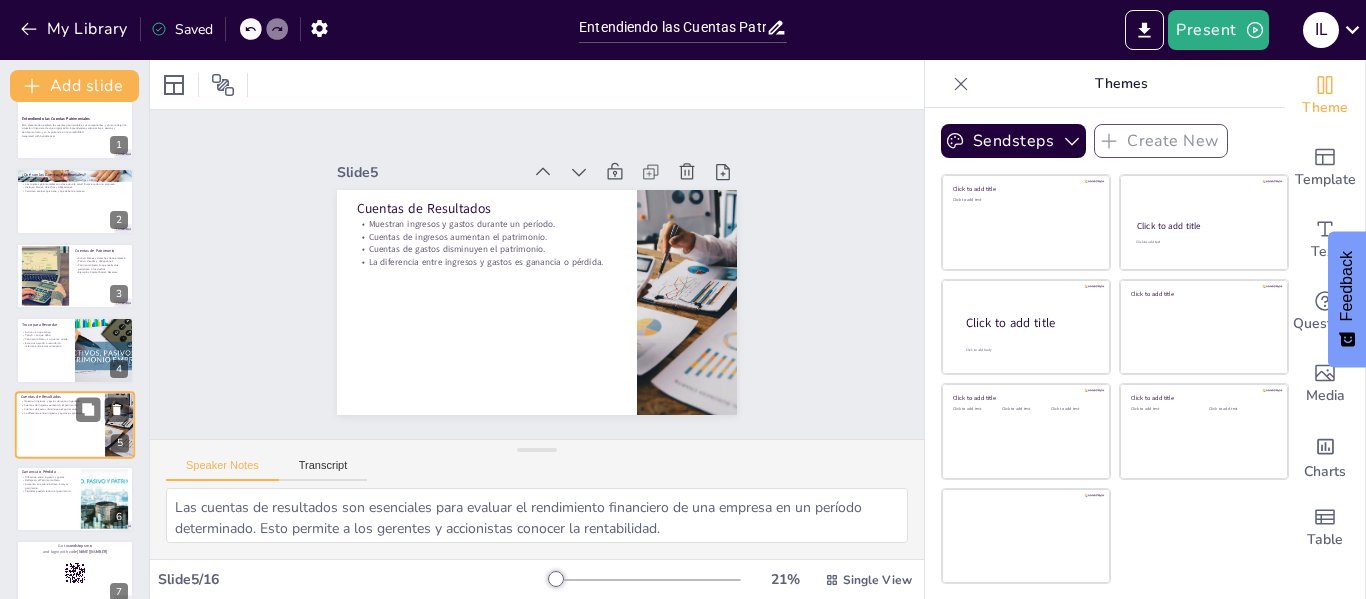 scroll, scrollTop: 98, scrollLeft: 0, axis: vertical 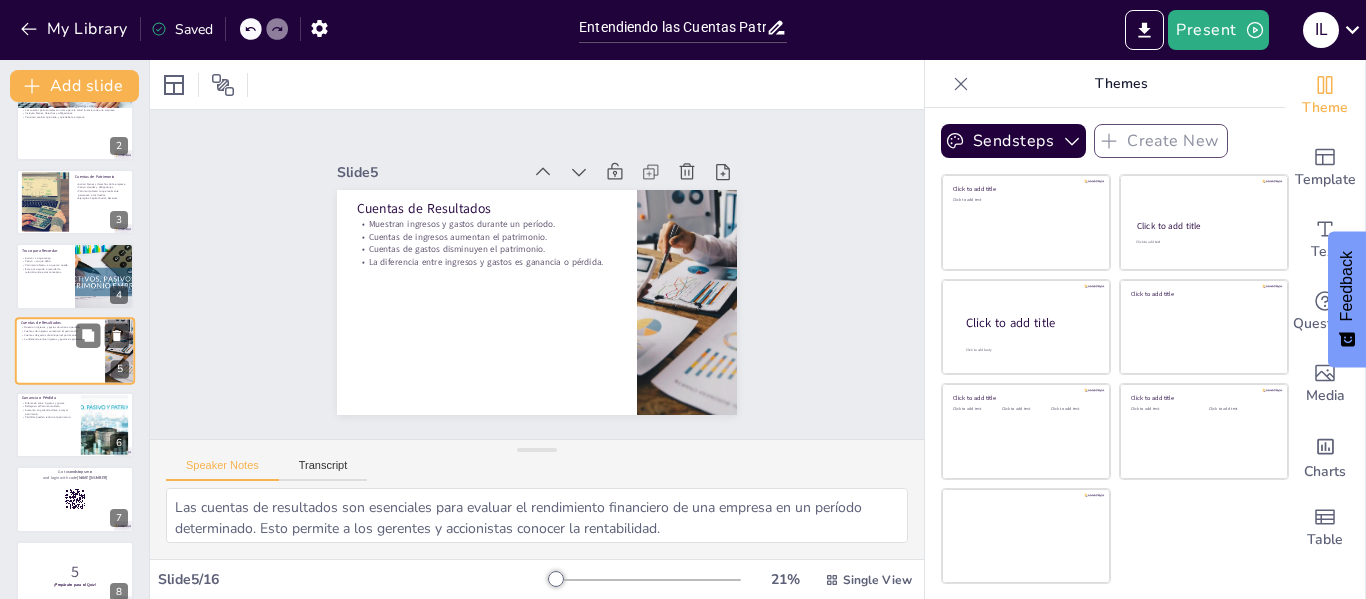 checkbox on "true" 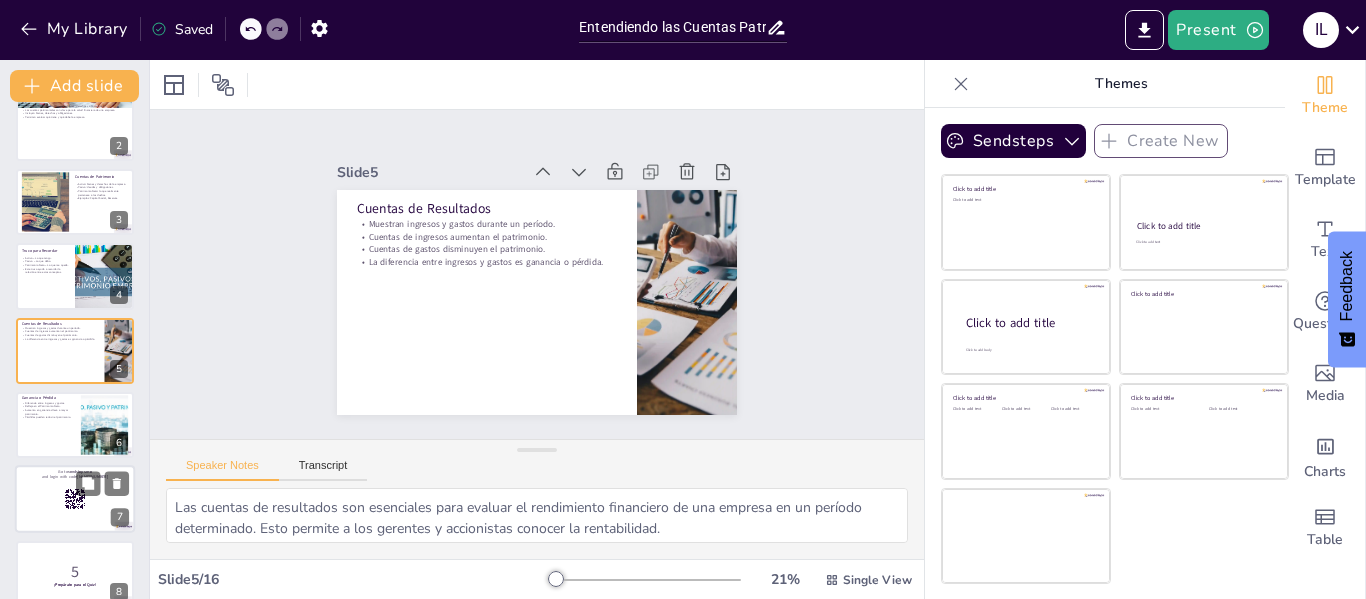 checkbox on "true" 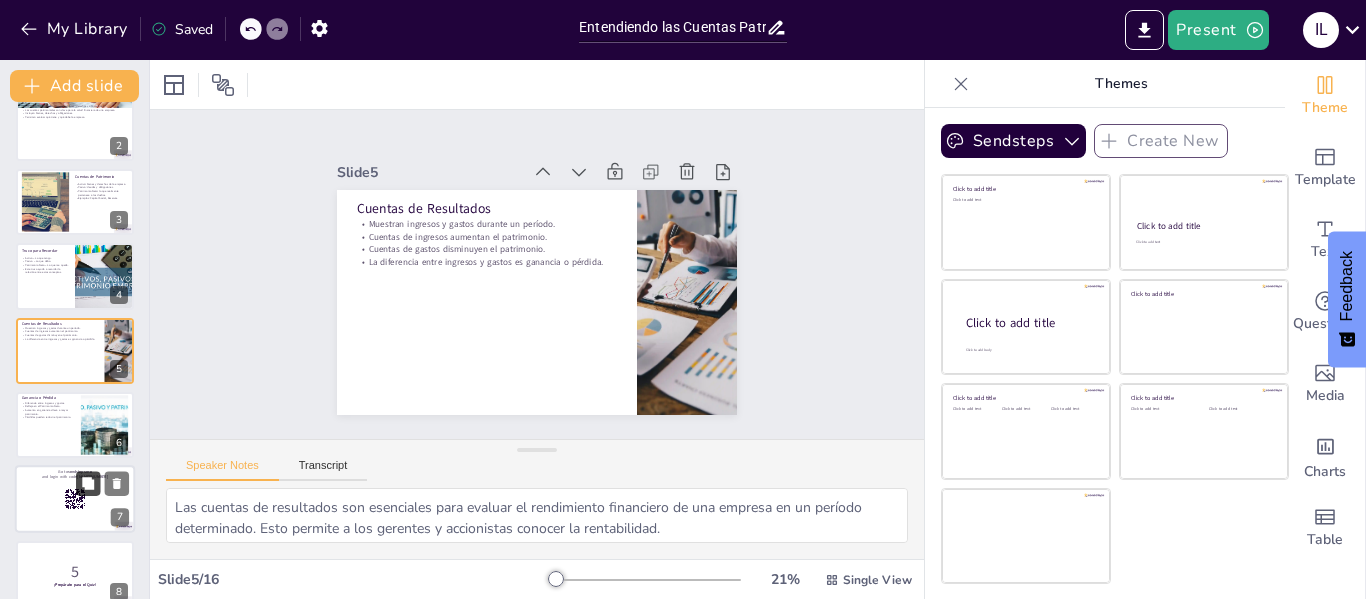 checkbox on "true" 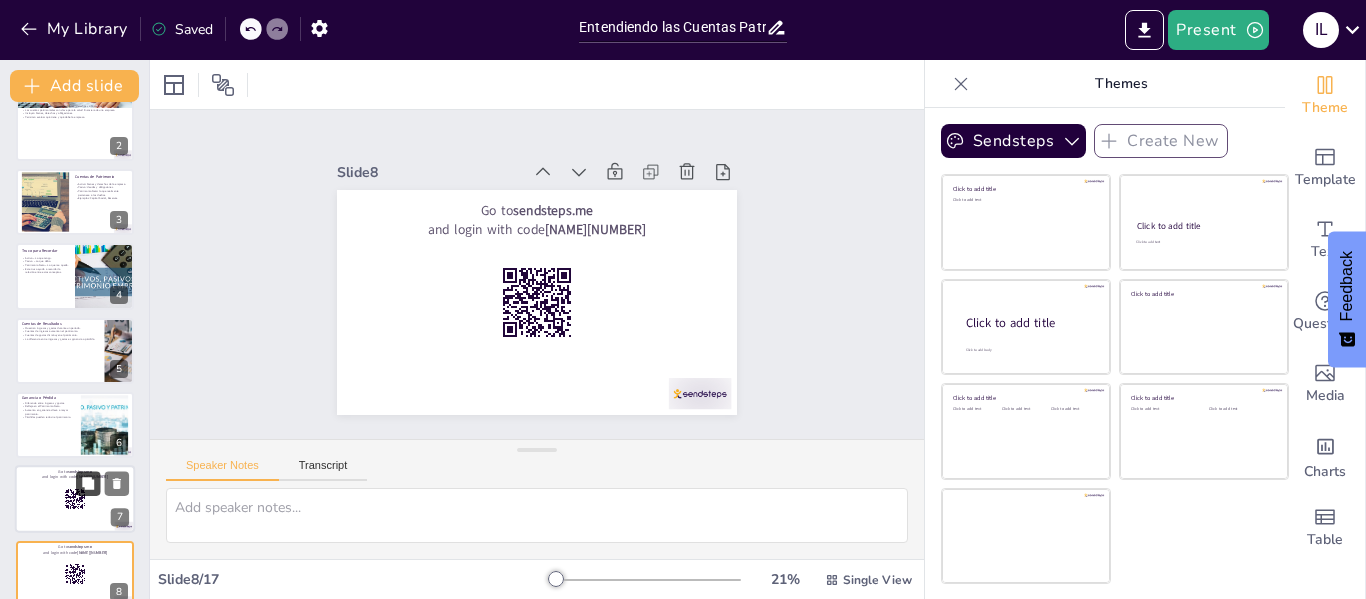 checkbox on "true" 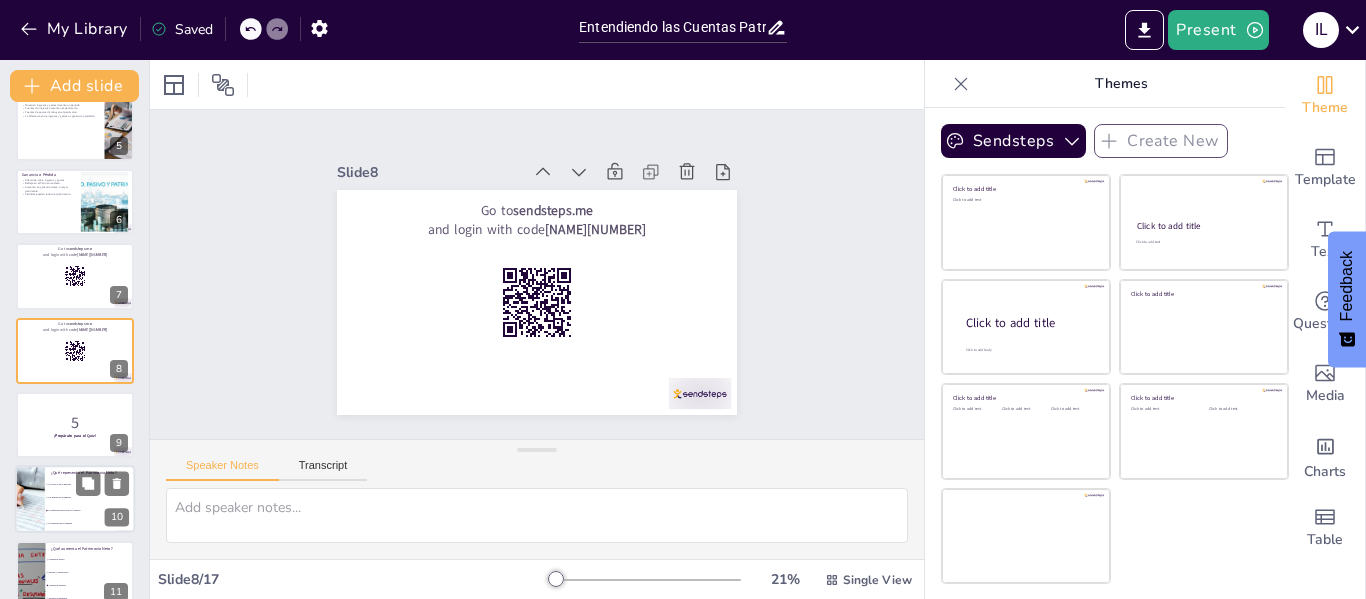 checkbox on "true" 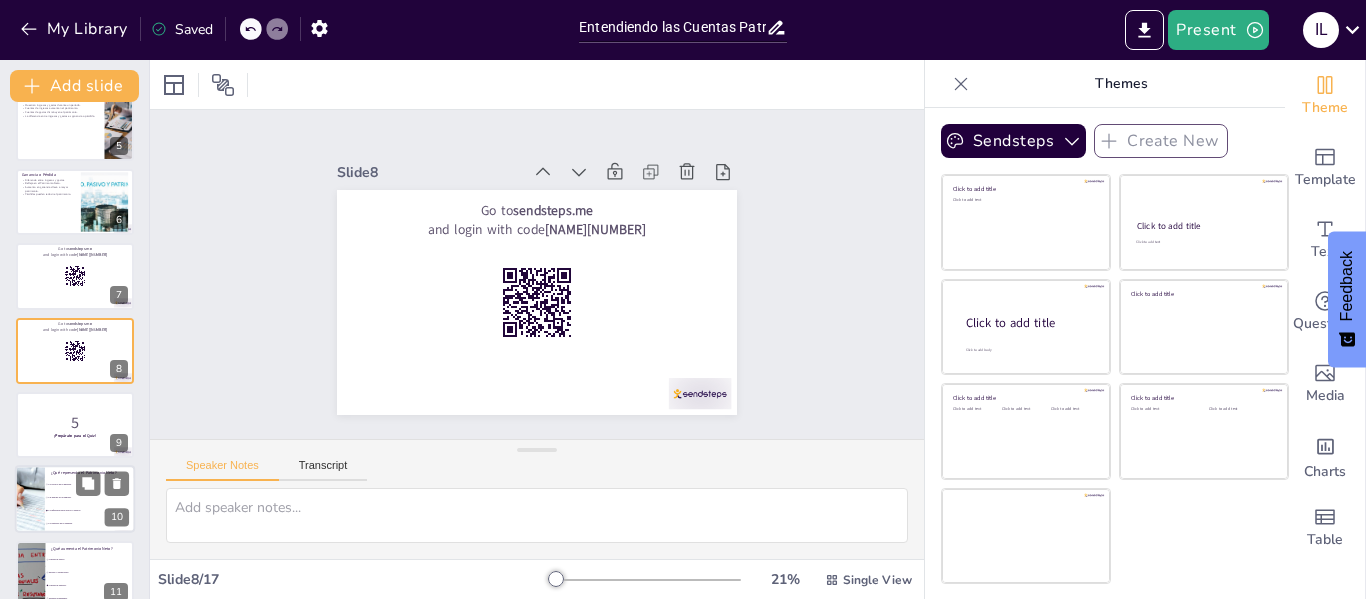 checkbox on "true" 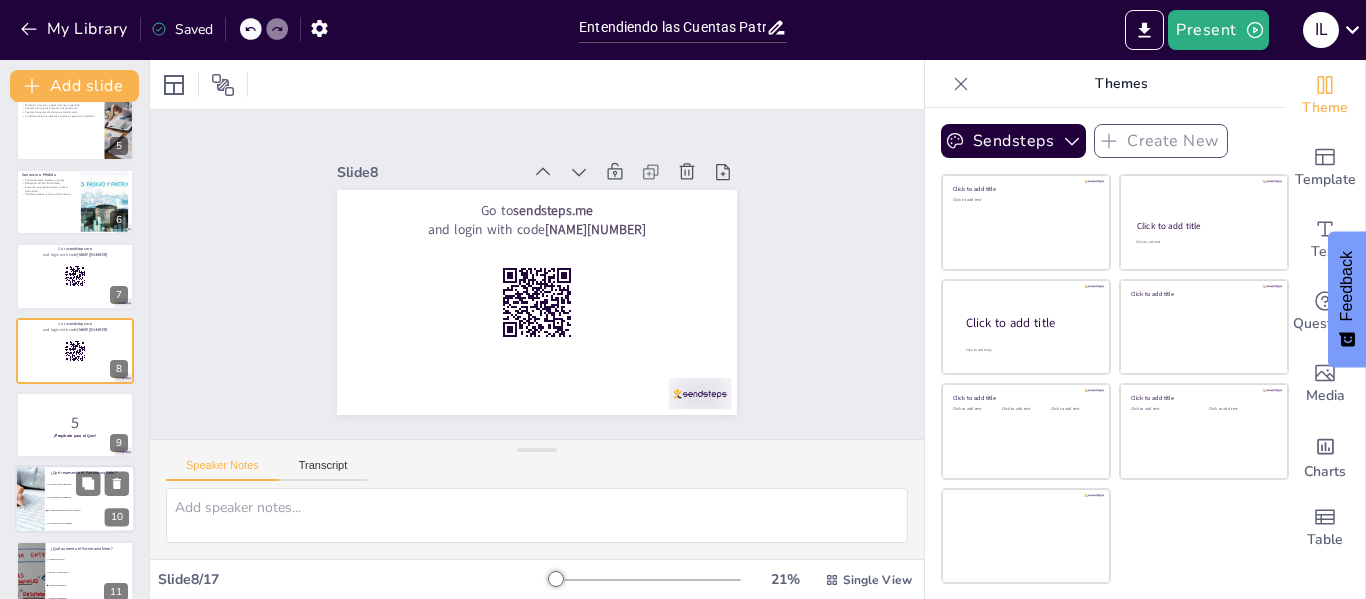 checkbox on "true" 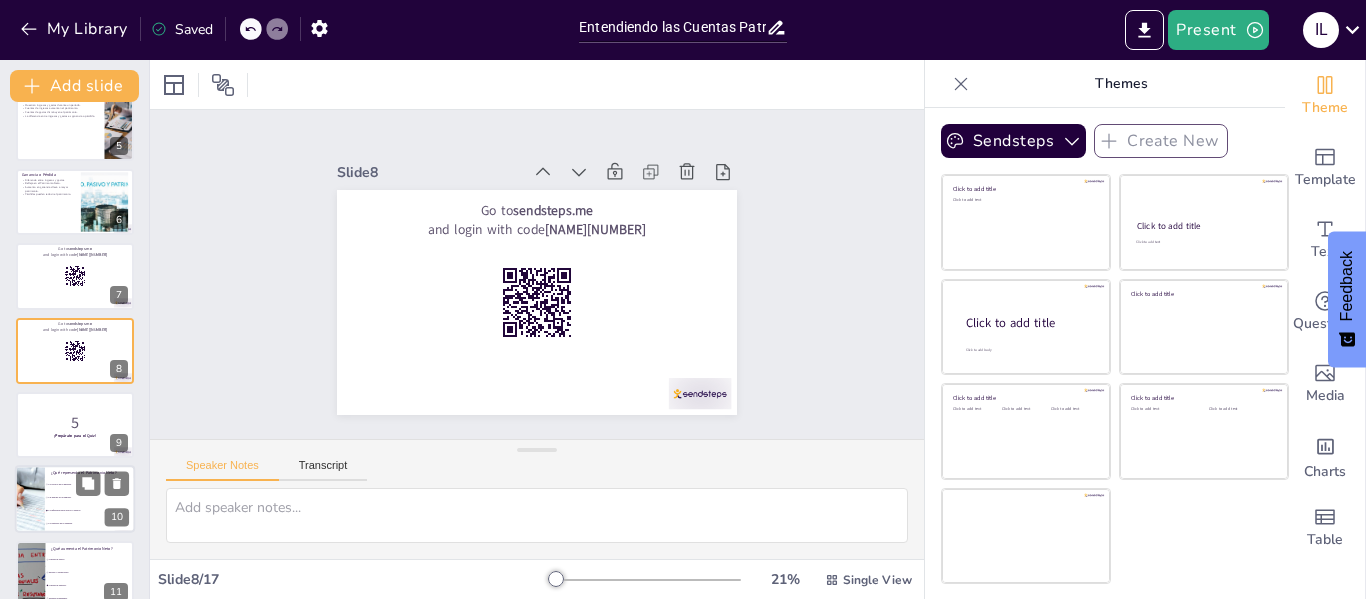 checkbox on "true" 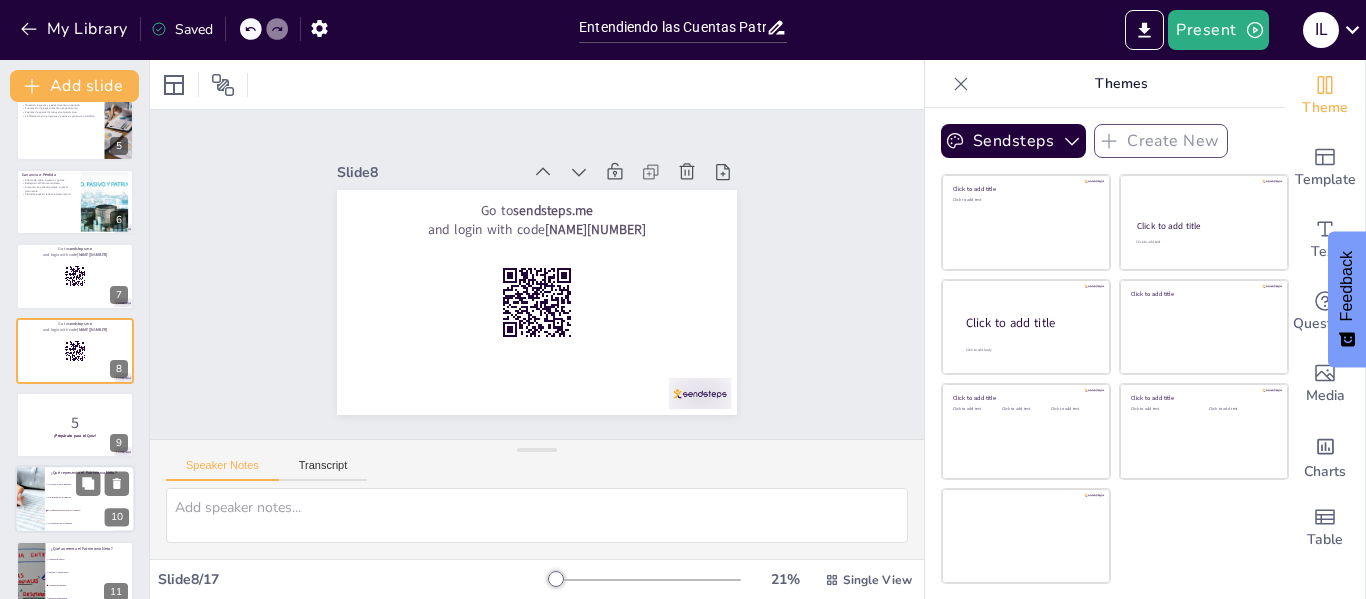 checkbox on "true" 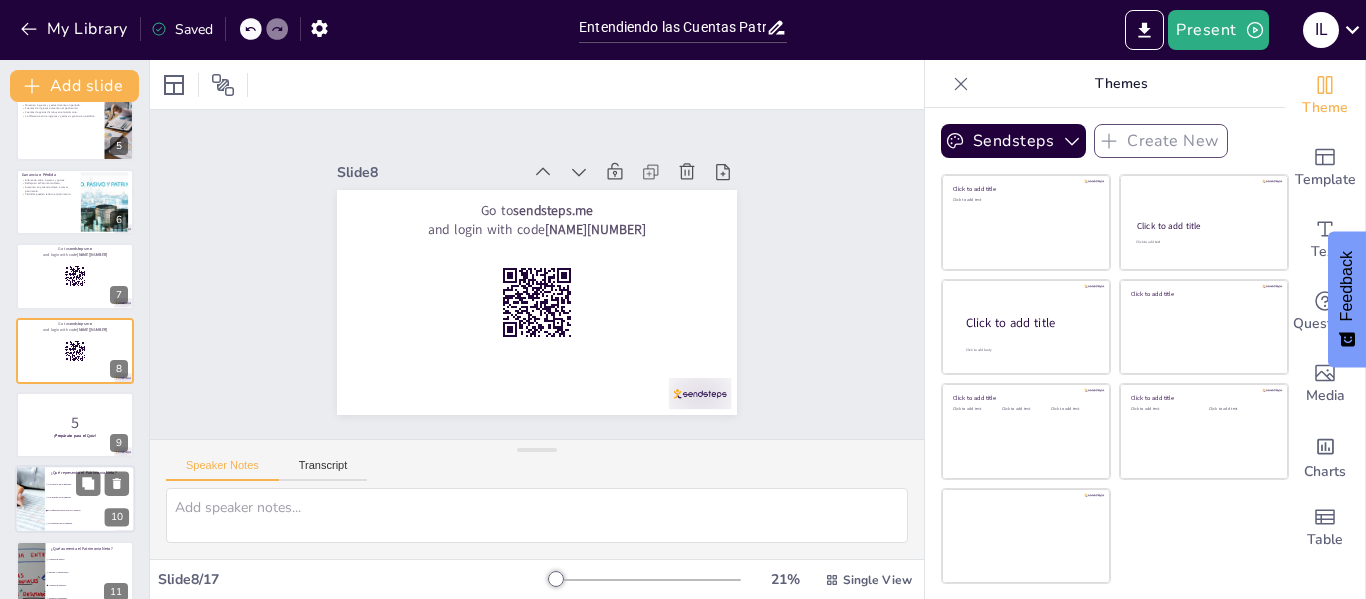 checkbox on "true" 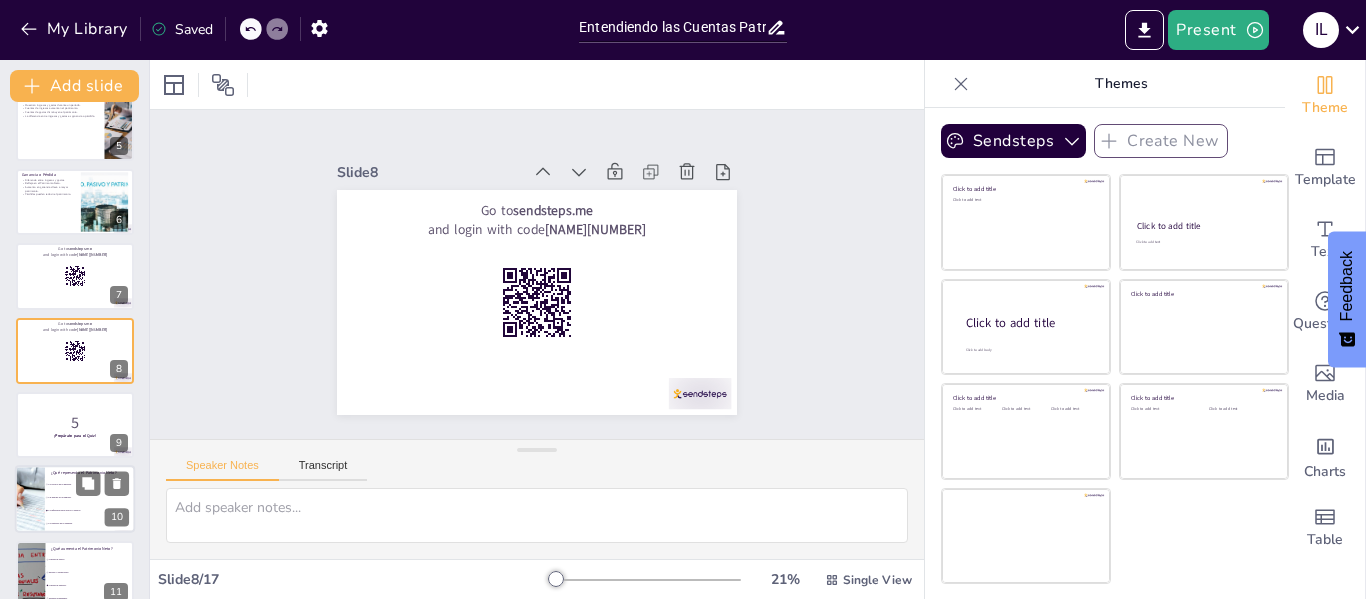 checkbox on "true" 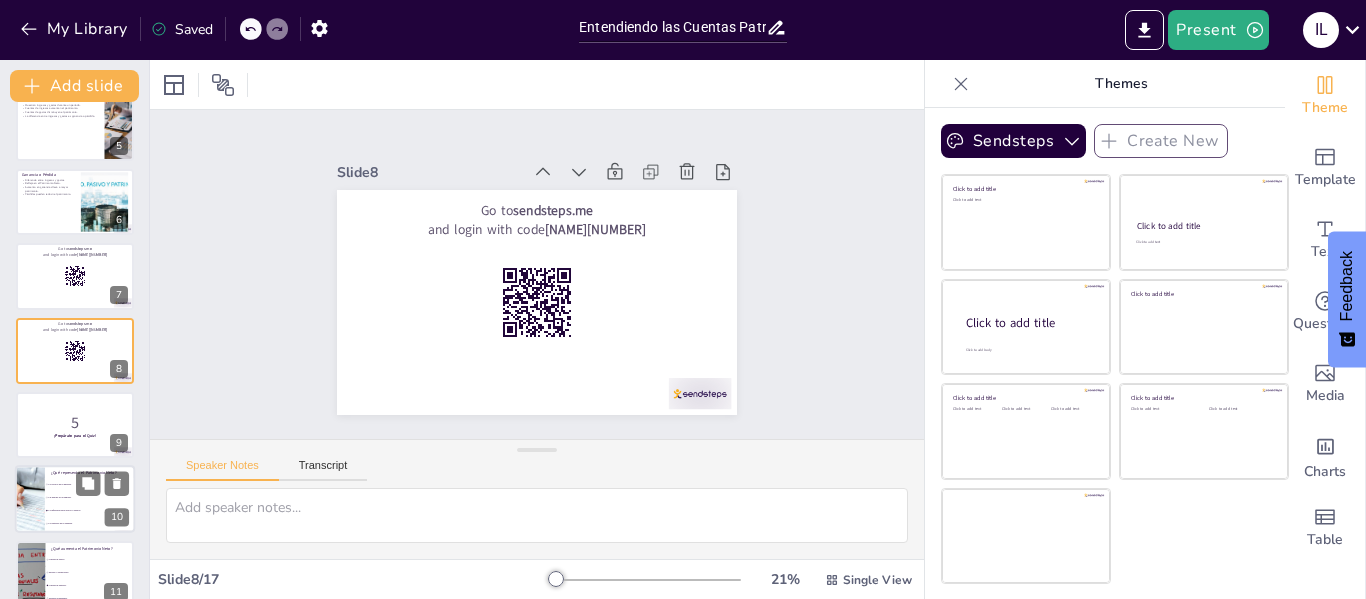 checkbox on "true" 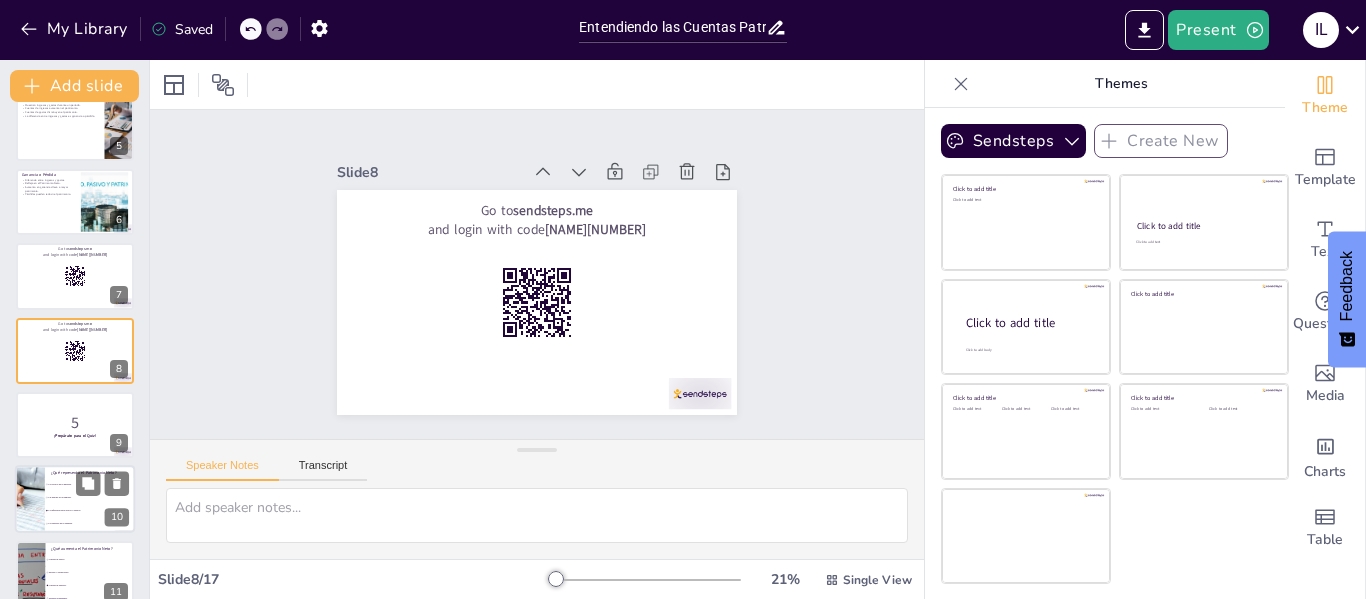 checkbox on "true" 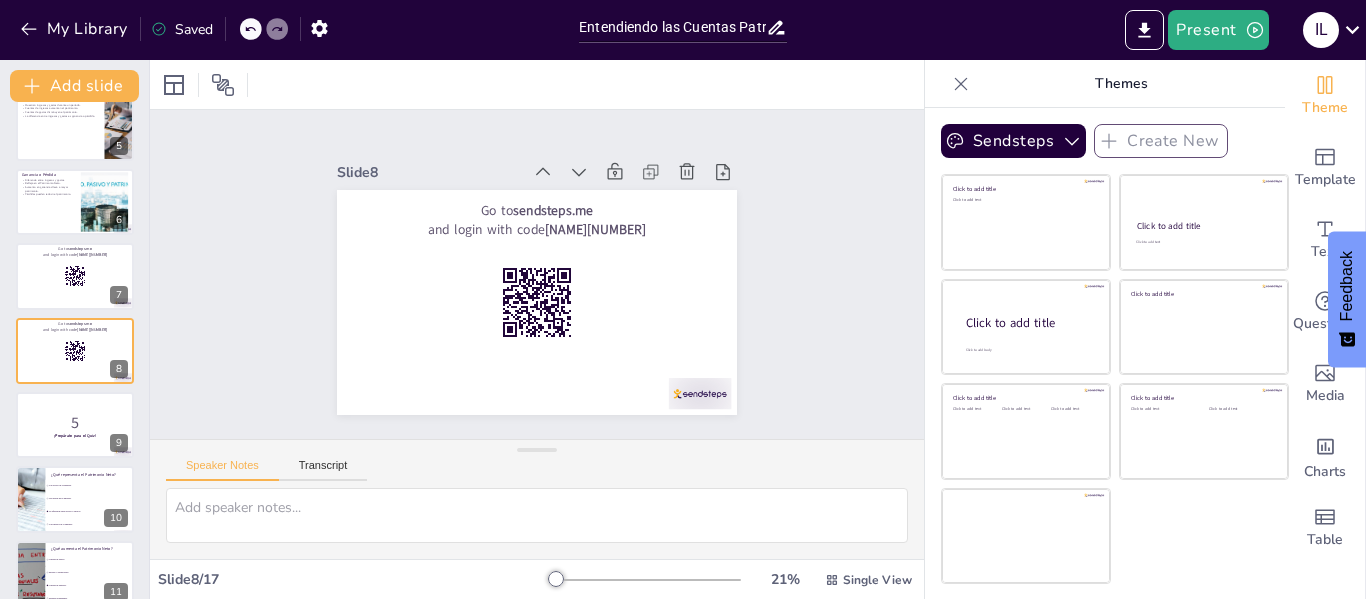 checkbox on "true" 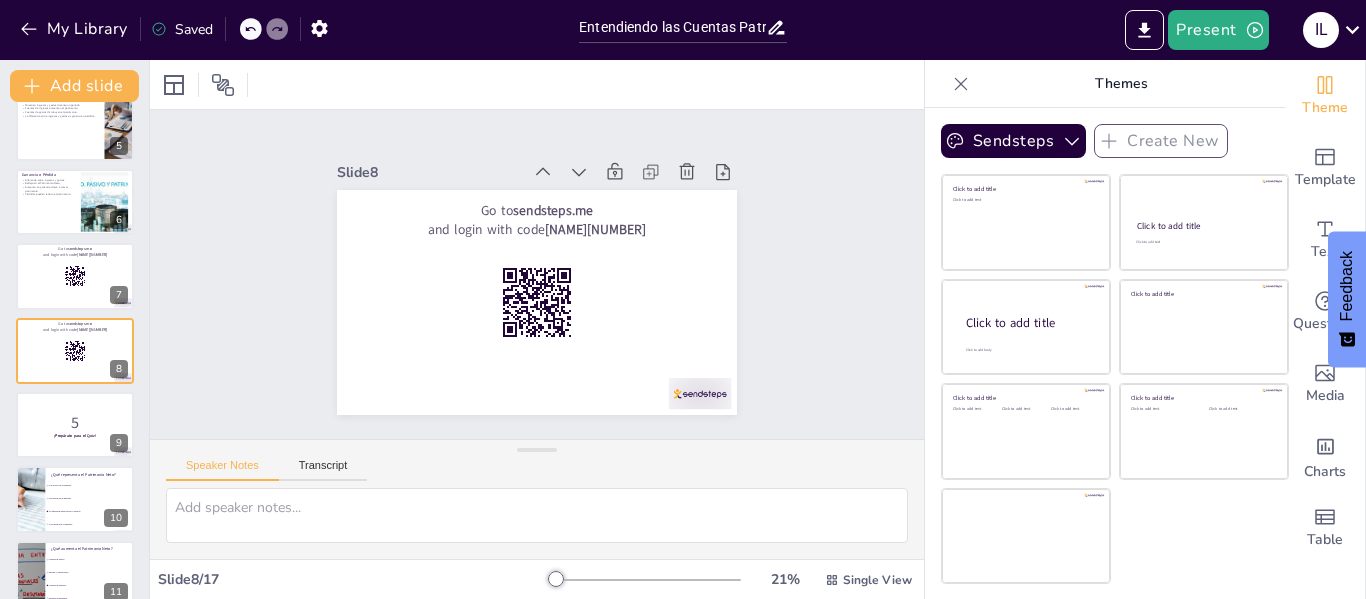 checkbox on "true" 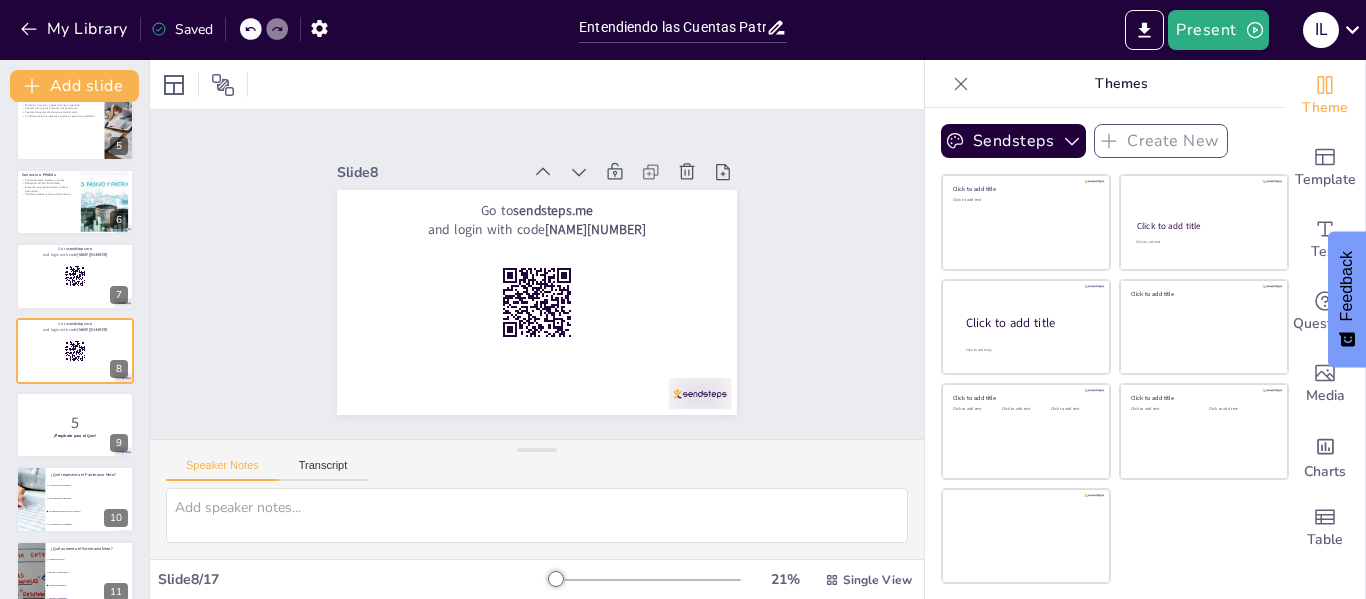checkbox on "true" 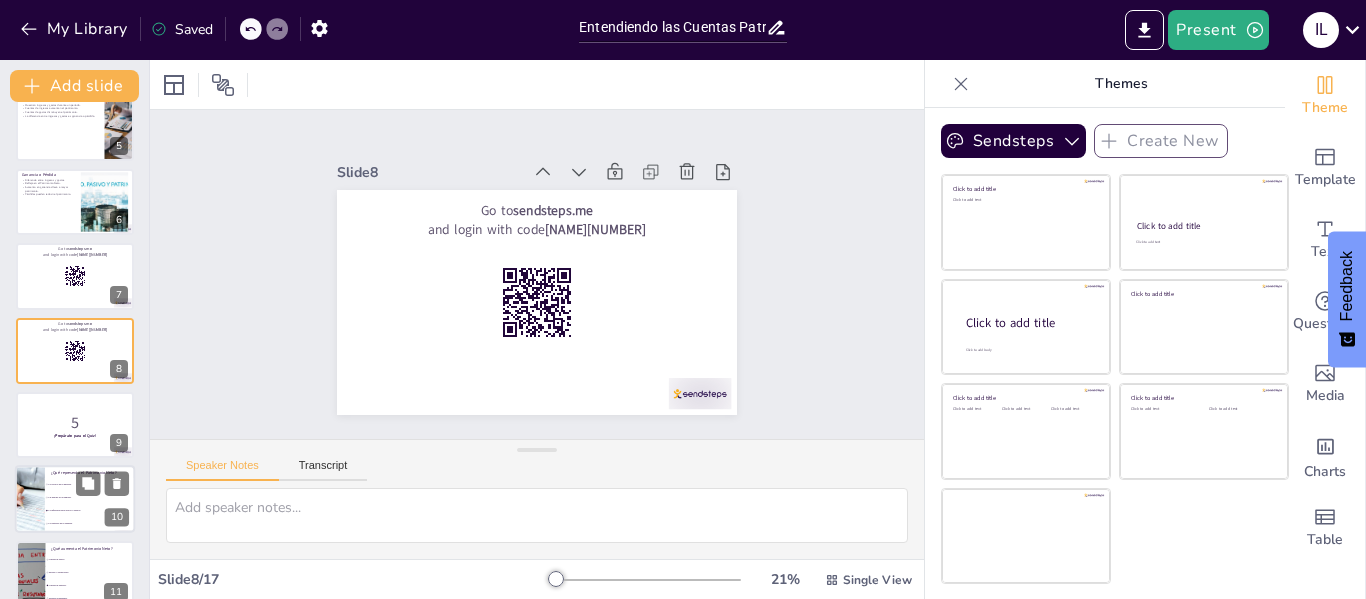 checkbox on "true" 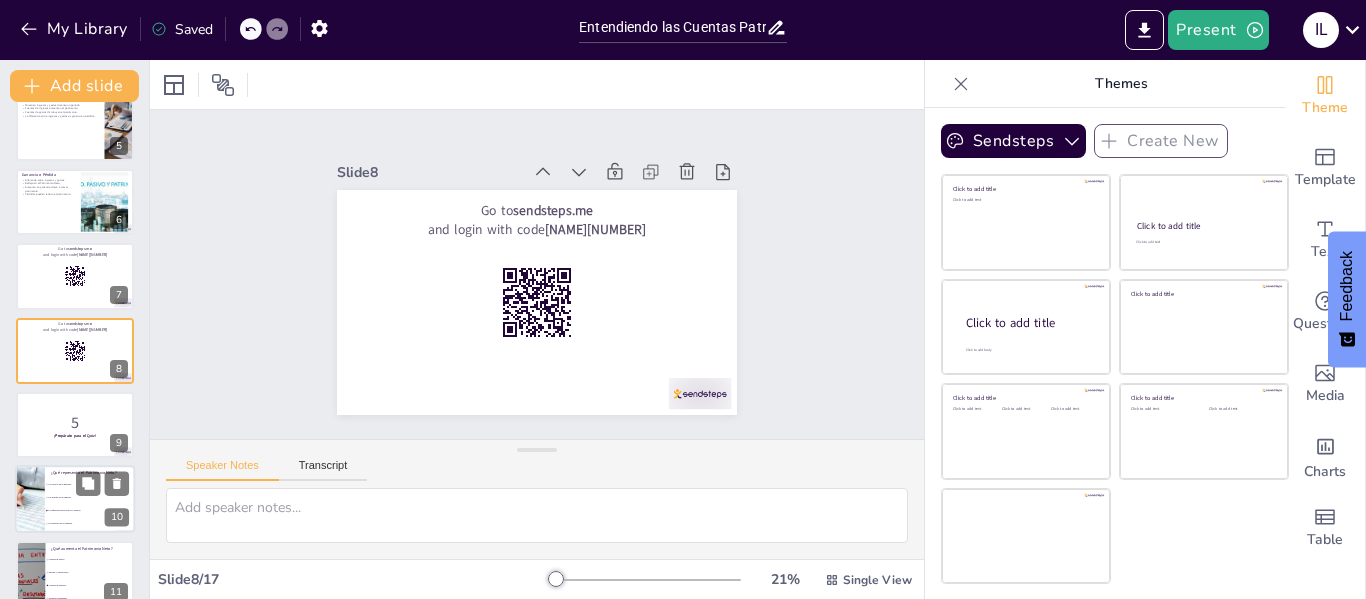 checkbox on "true" 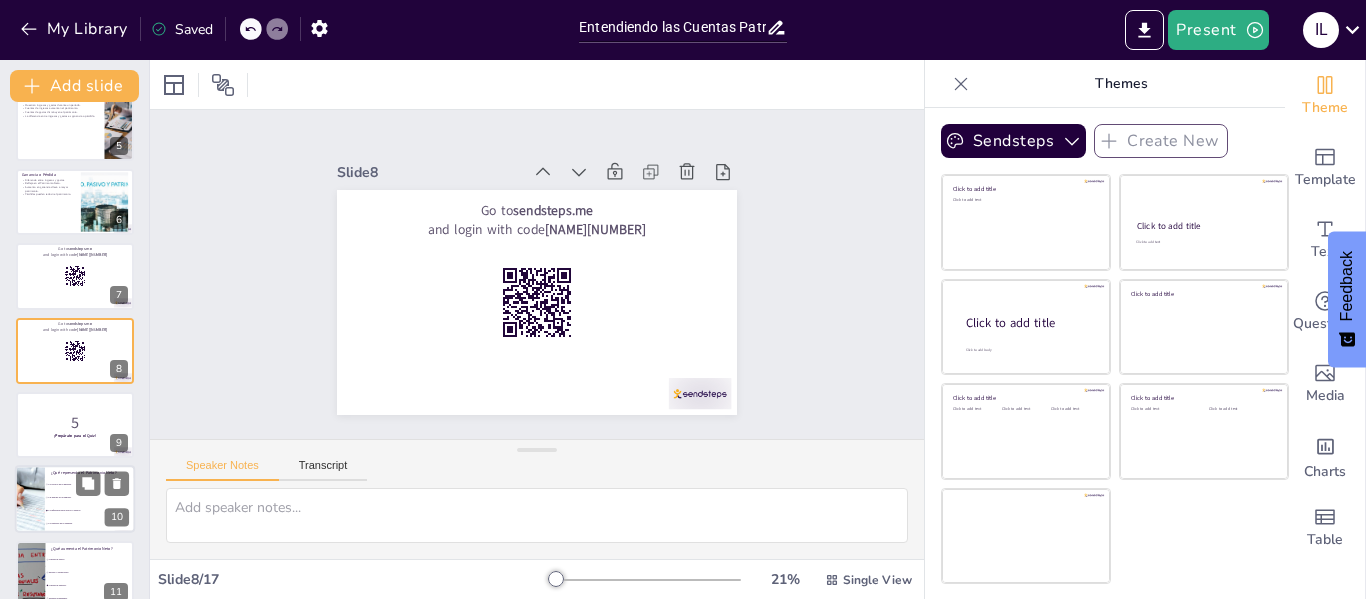 type 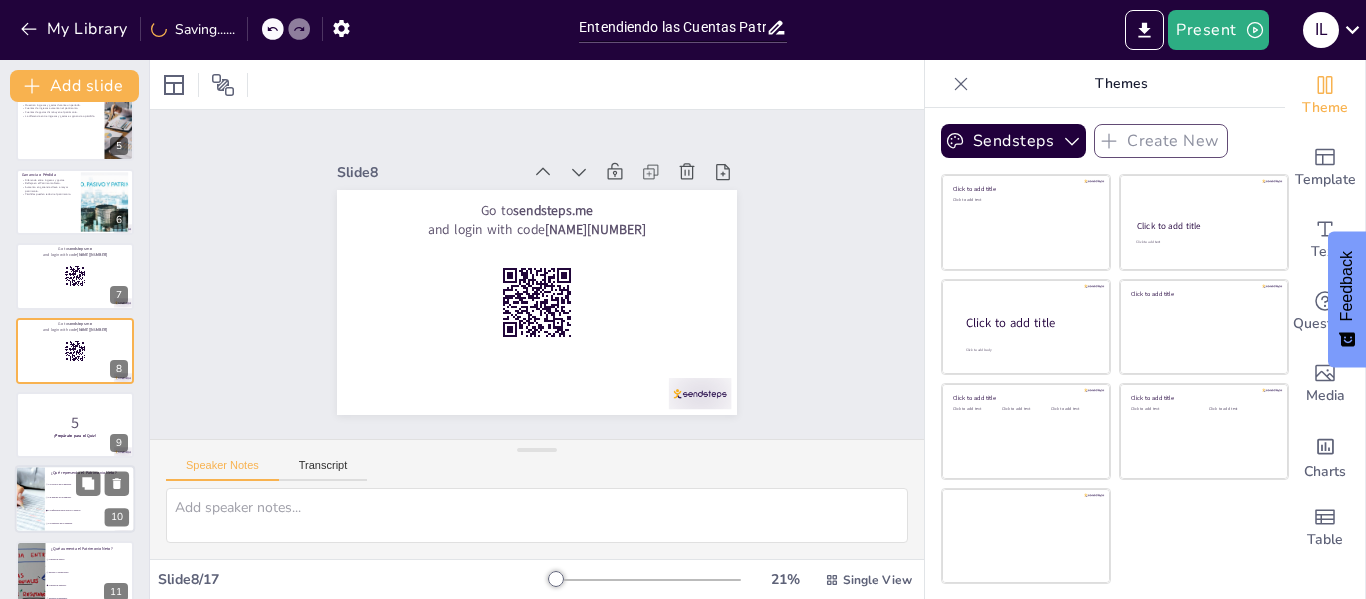 click on "Las deudas de la empresa." at bounding box center [90, 498] 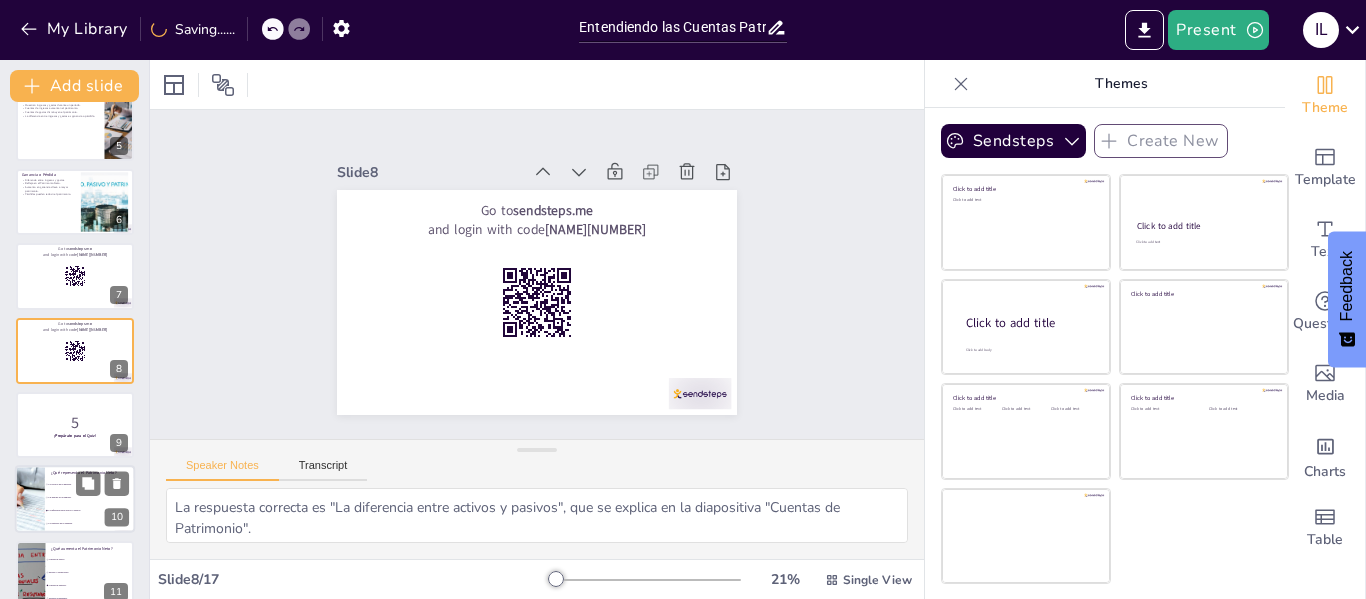 scroll, scrollTop: 470, scrollLeft: 0, axis: vertical 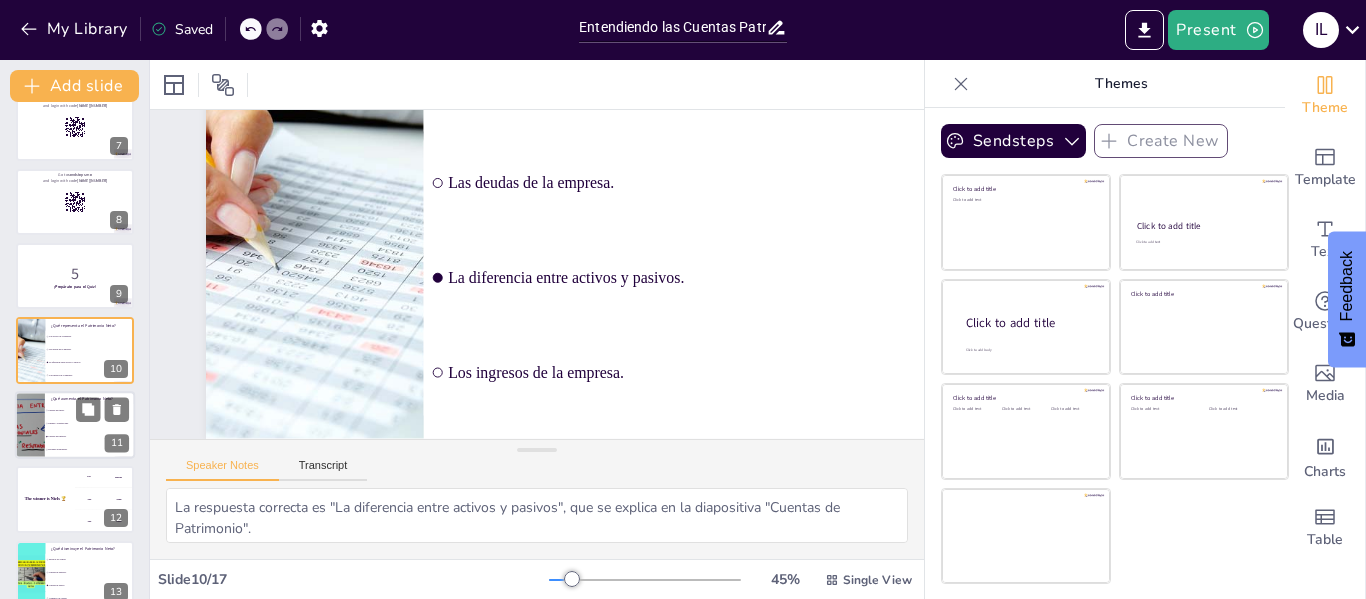 click on "Cuentas de ingresos." at bounding box center (90, 436) 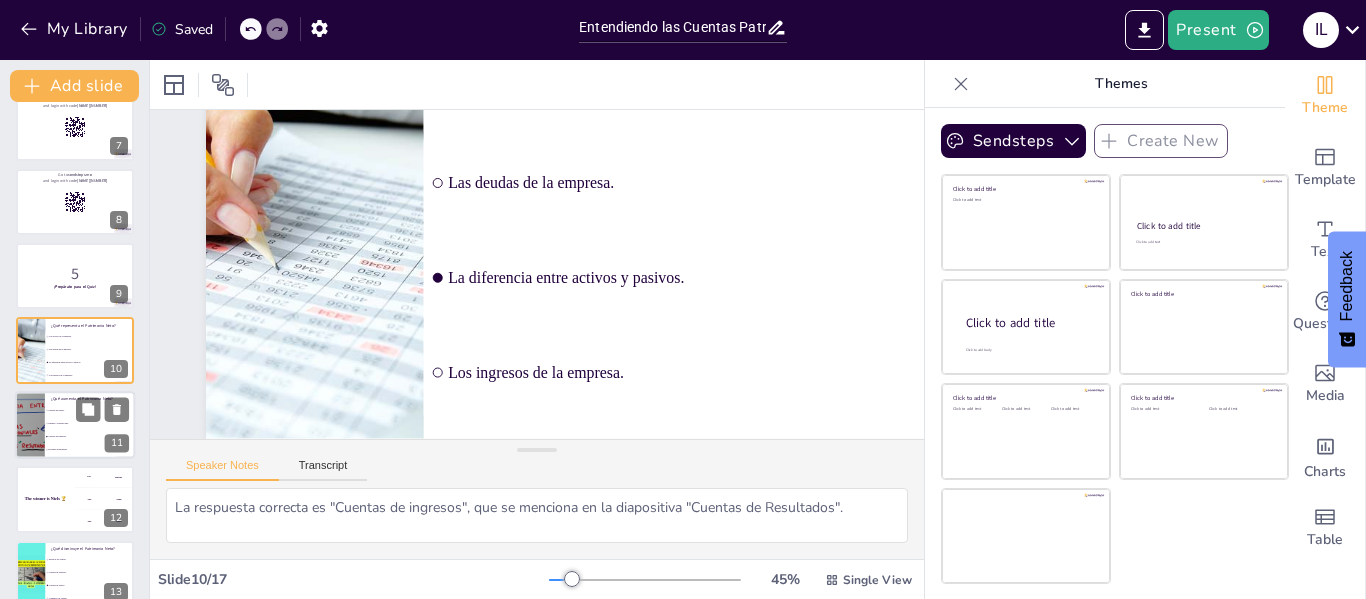 scroll, scrollTop: 544, scrollLeft: 0, axis: vertical 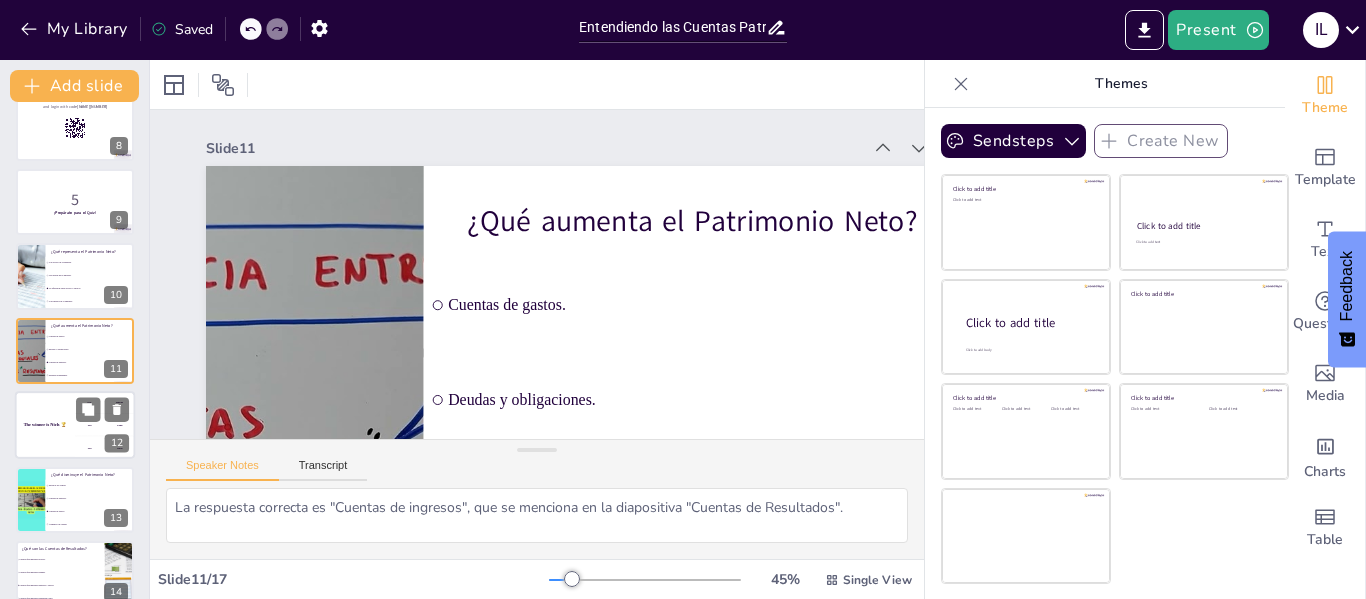 click on "The winner is   Niels 🏆" at bounding box center (45, 424) 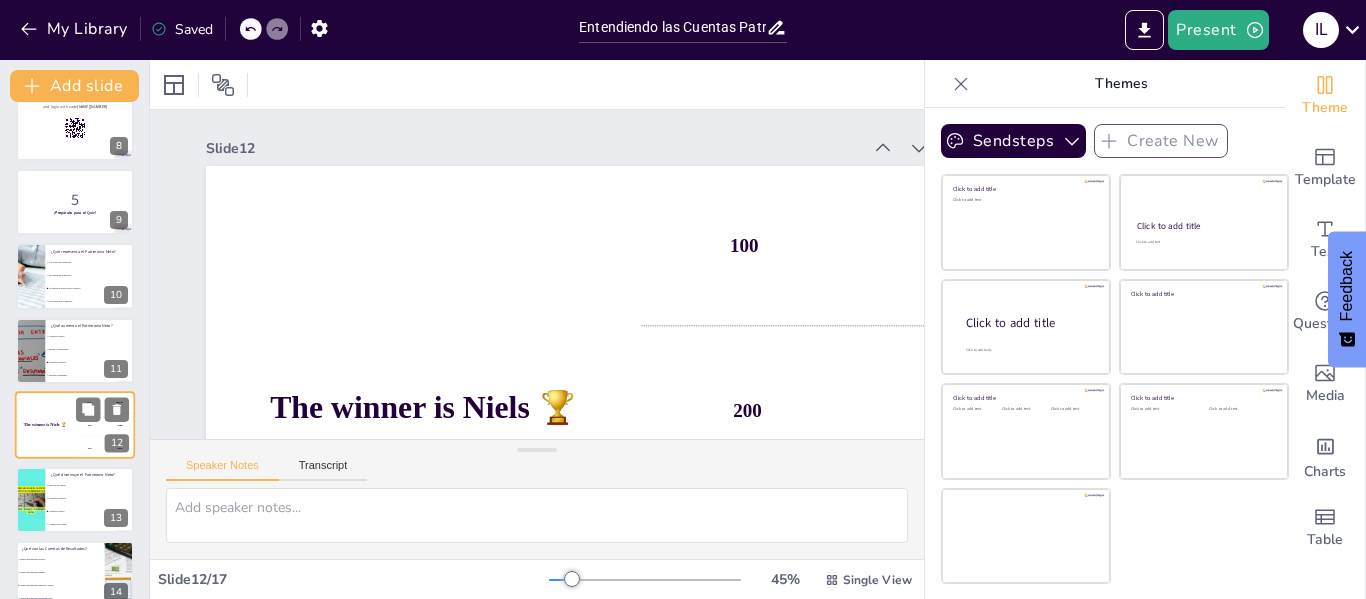 scroll, scrollTop: 619, scrollLeft: 0, axis: vertical 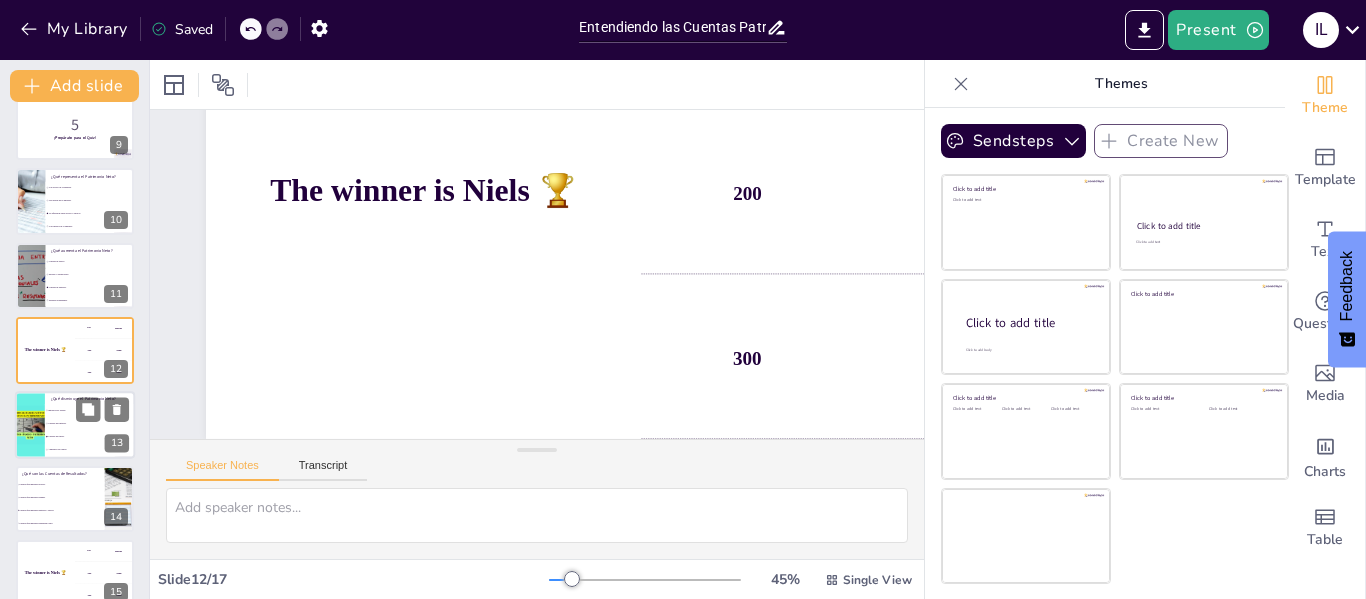 click on "Cuentas de ingresos." at bounding box center [91, 423] 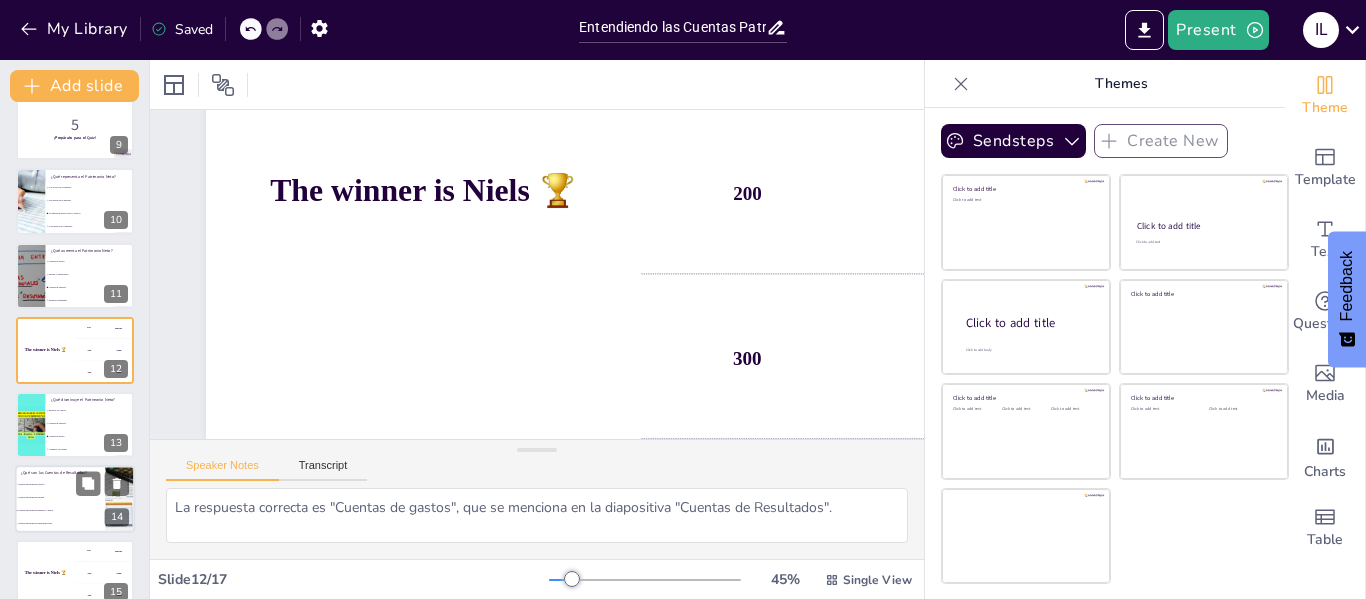 scroll, scrollTop: 693, scrollLeft: 0, axis: vertical 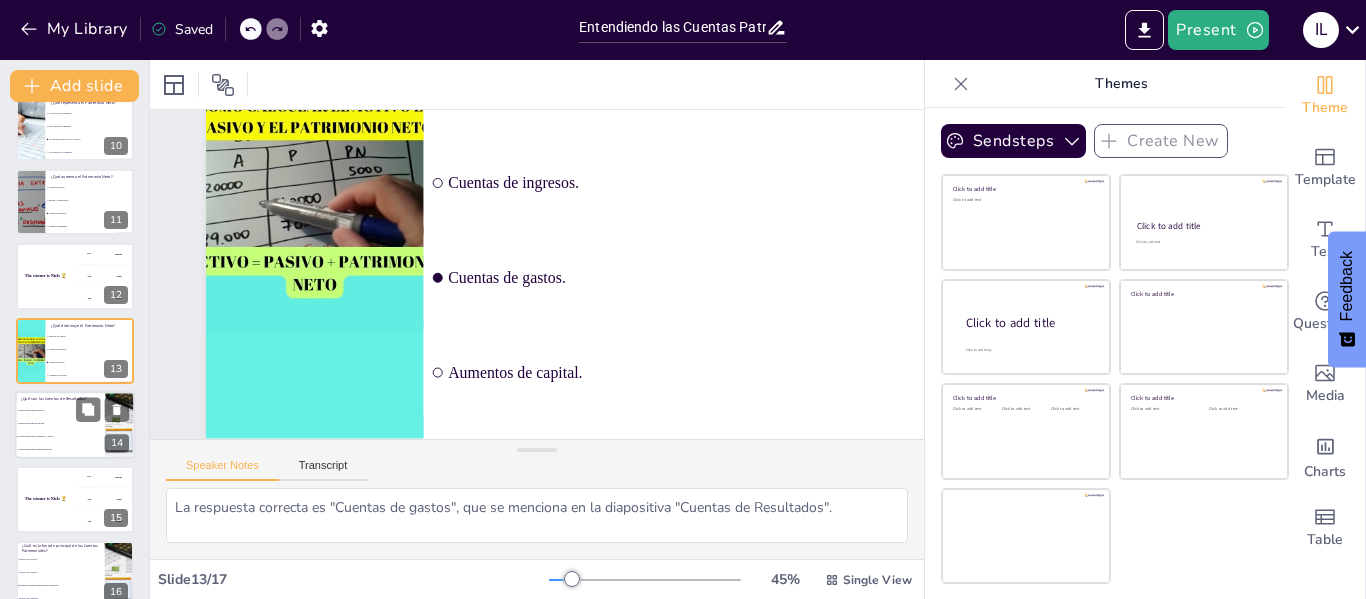 click on "Cuentas que muestran deudas." at bounding box center (60, 423) 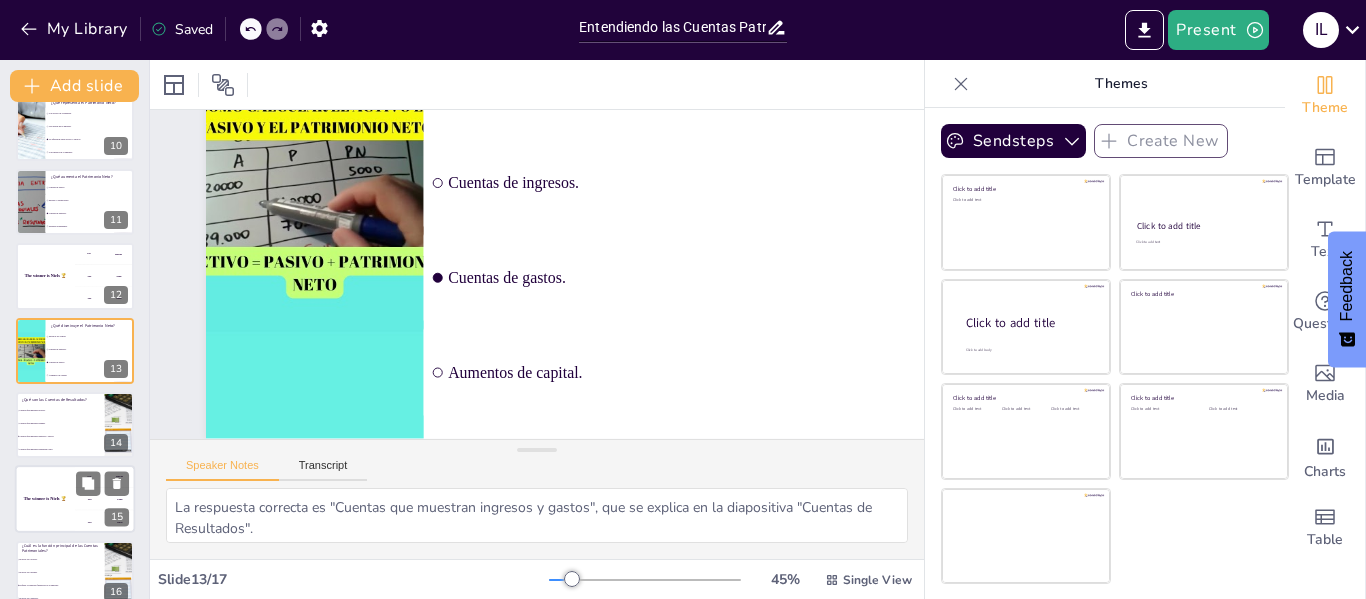 scroll, scrollTop: 768, scrollLeft: 0, axis: vertical 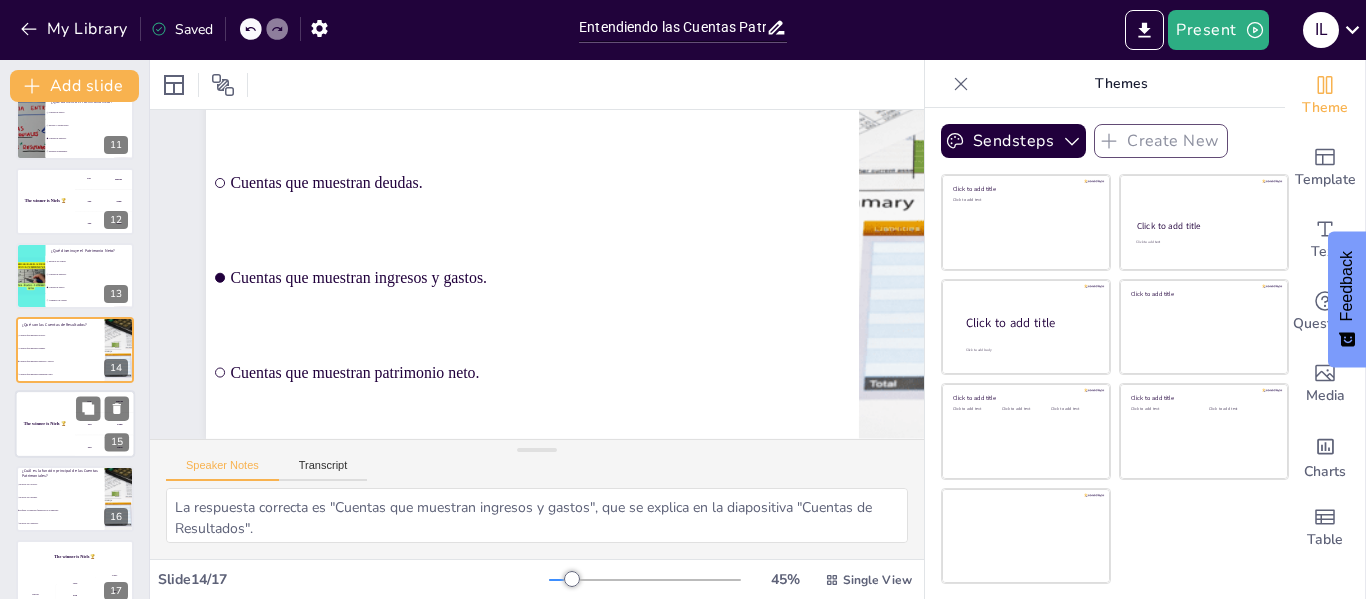 click on "The winner is   Niels 🏆" at bounding box center [45, 425] 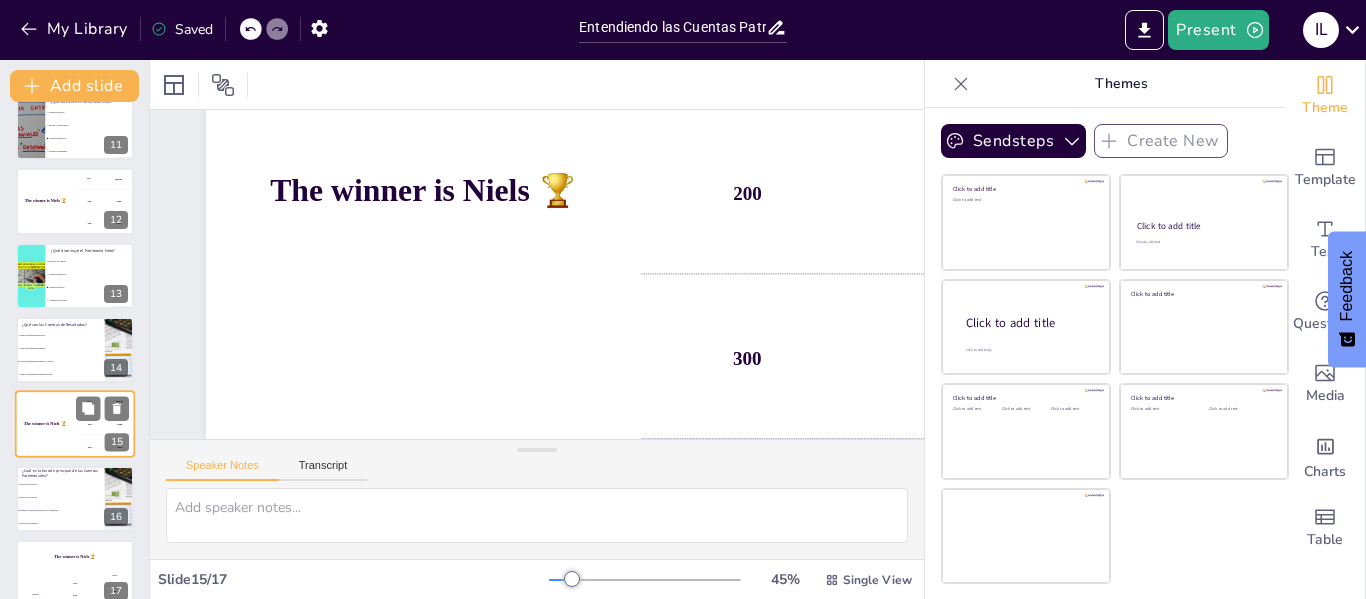 scroll, scrollTop: 791, scrollLeft: 0, axis: vertical 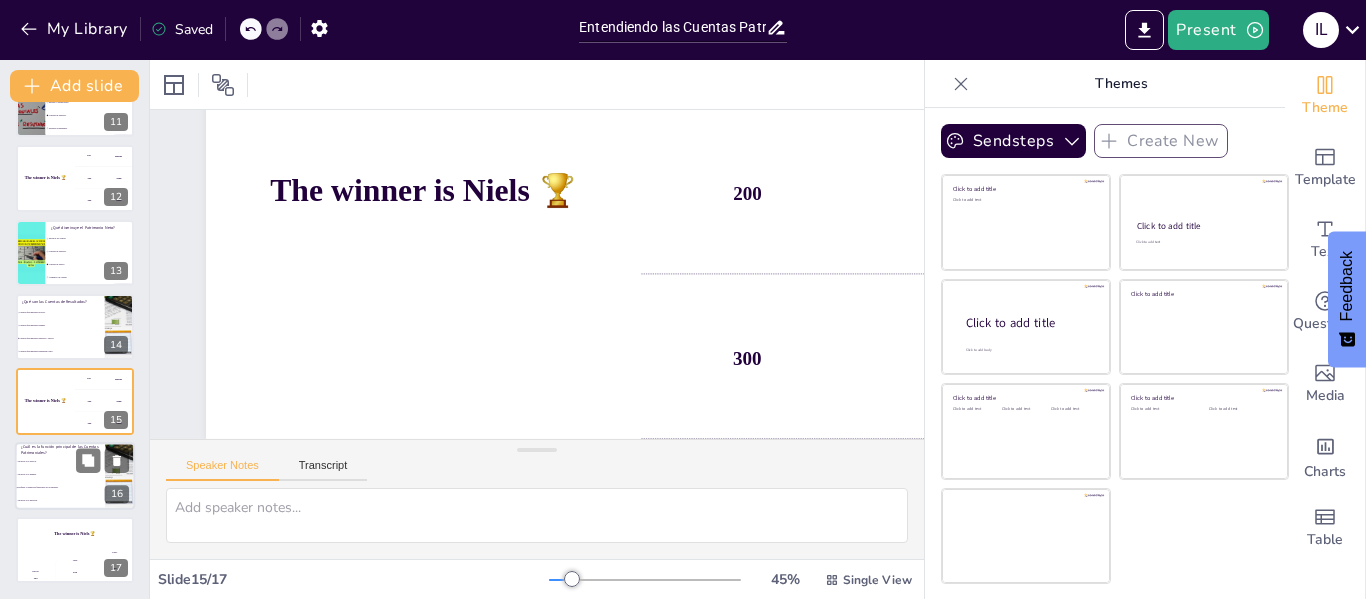 click on "Mostrar solo deudas." at bounding box center [60, 474] 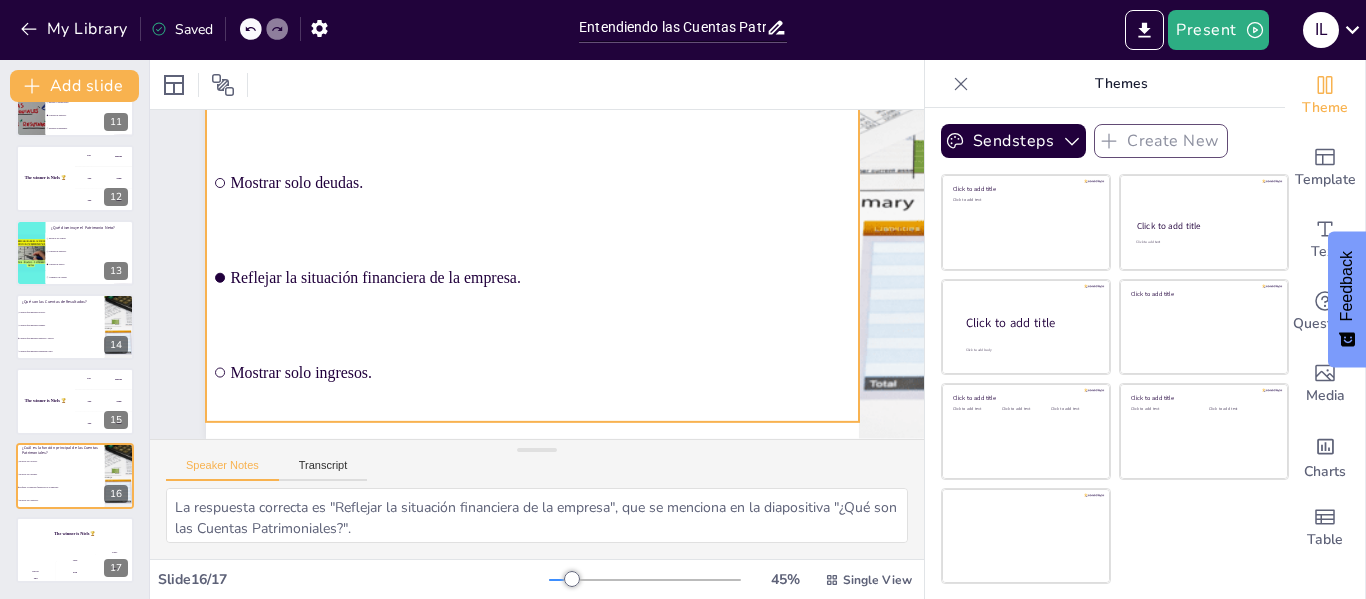 scroll, scrollTop: 232, scrollLeft: 0, axis: vertical 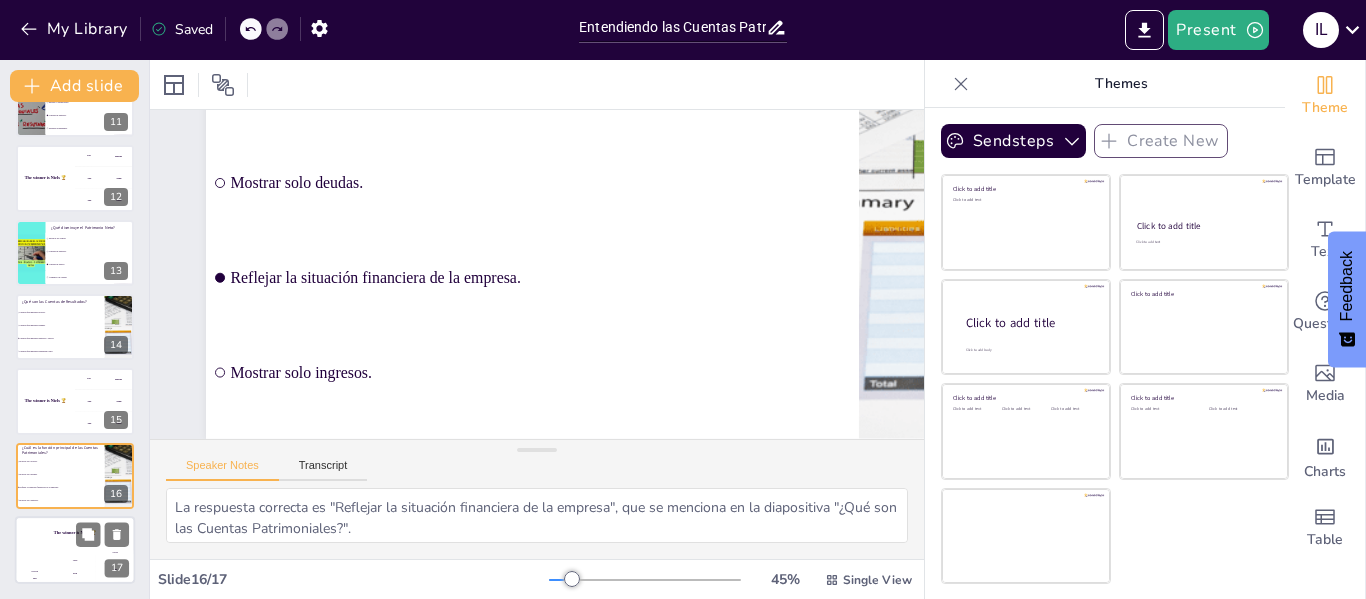 click on "[NAME] [NUMBER]" at bounding box center (35, 567) 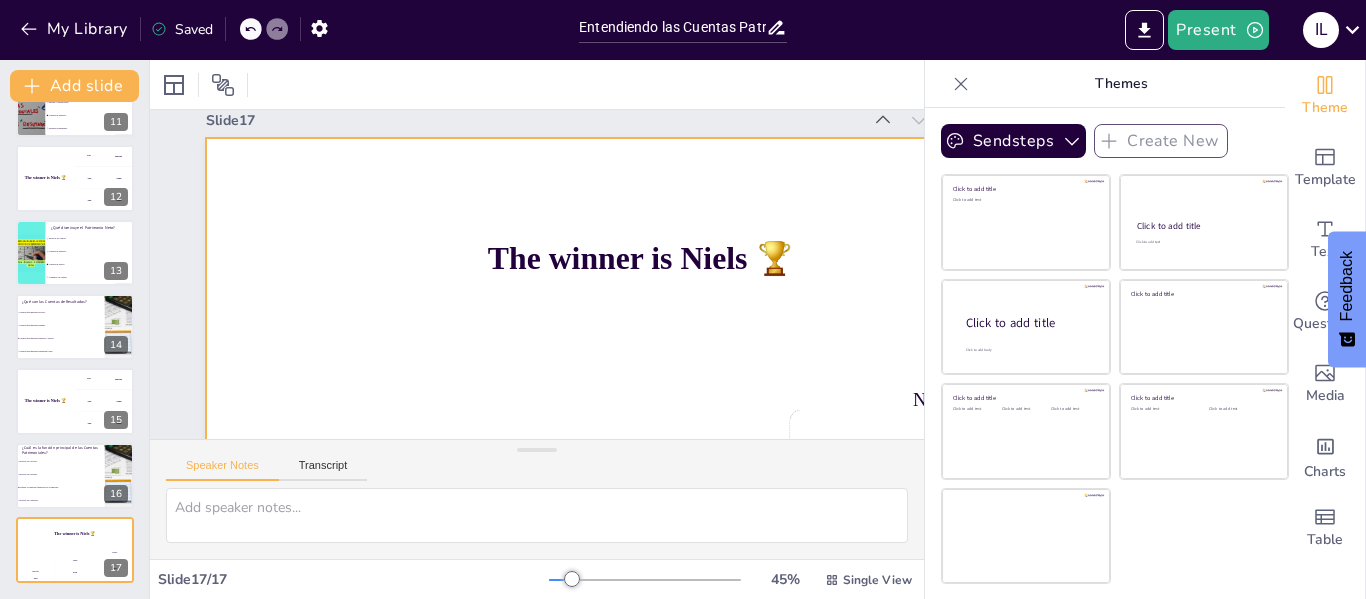 scroll, scrollTop: 0, scrollLeft: 0, axis: both 